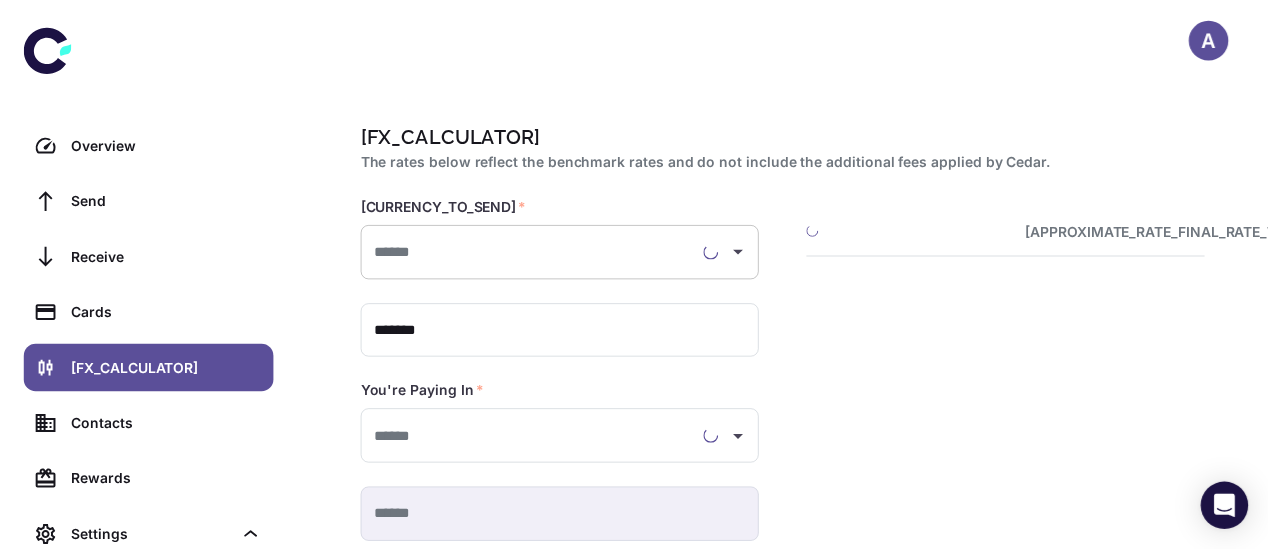 scroll, scrollTop: 0, scrollLeft: 0, axis: both 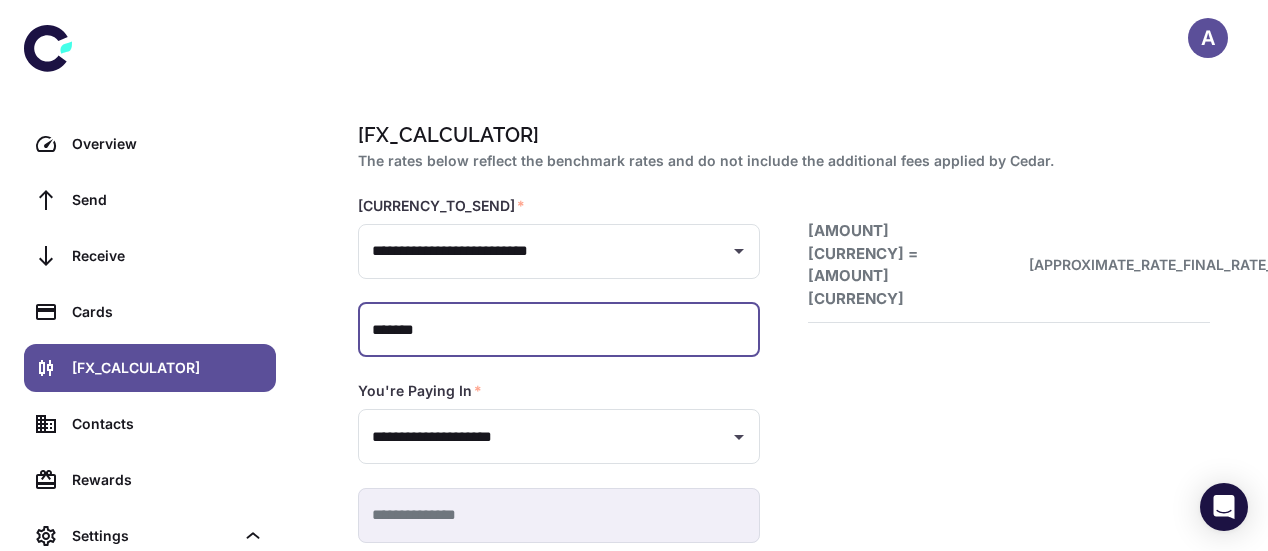 click on "*******" at bounding box center [559, 330] 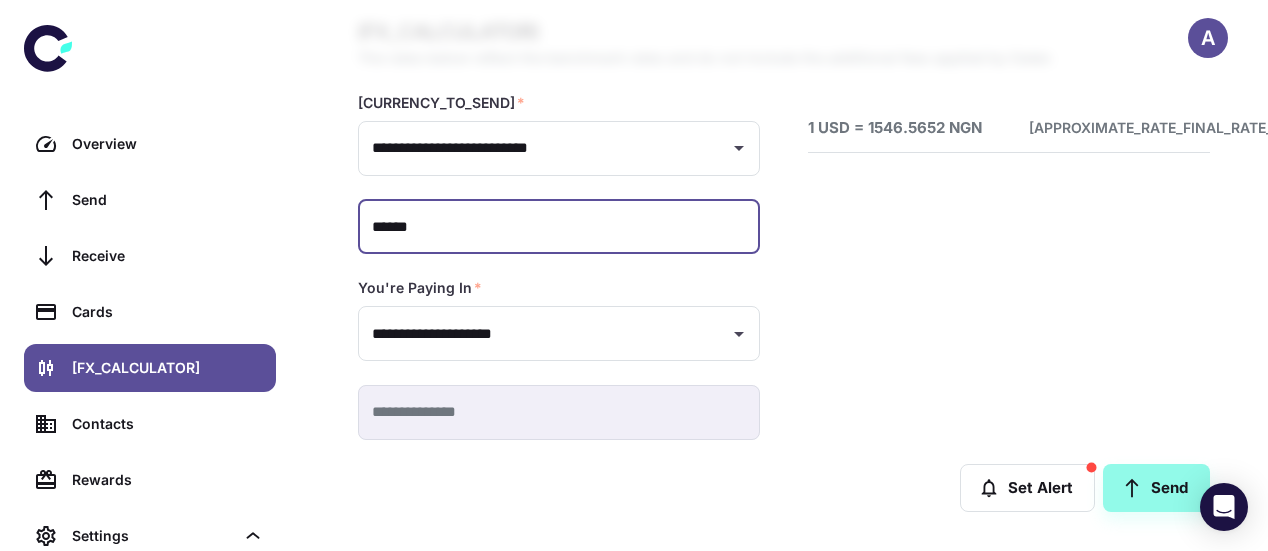 scroll, scrollTop: 102, scrollLeft: 0, axis: vertical 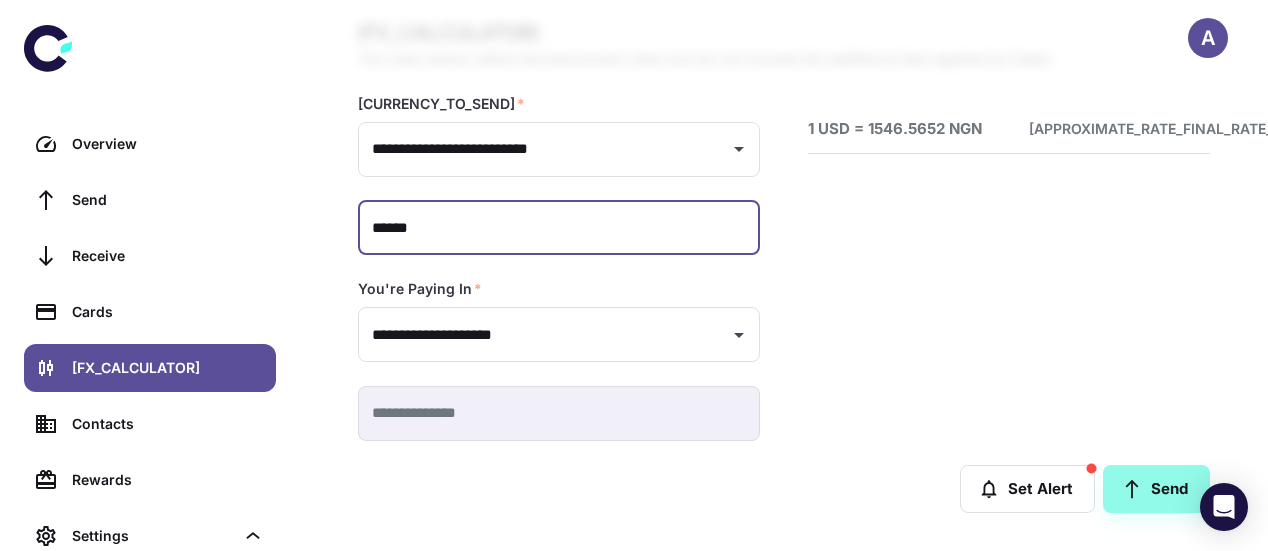 type on "******" 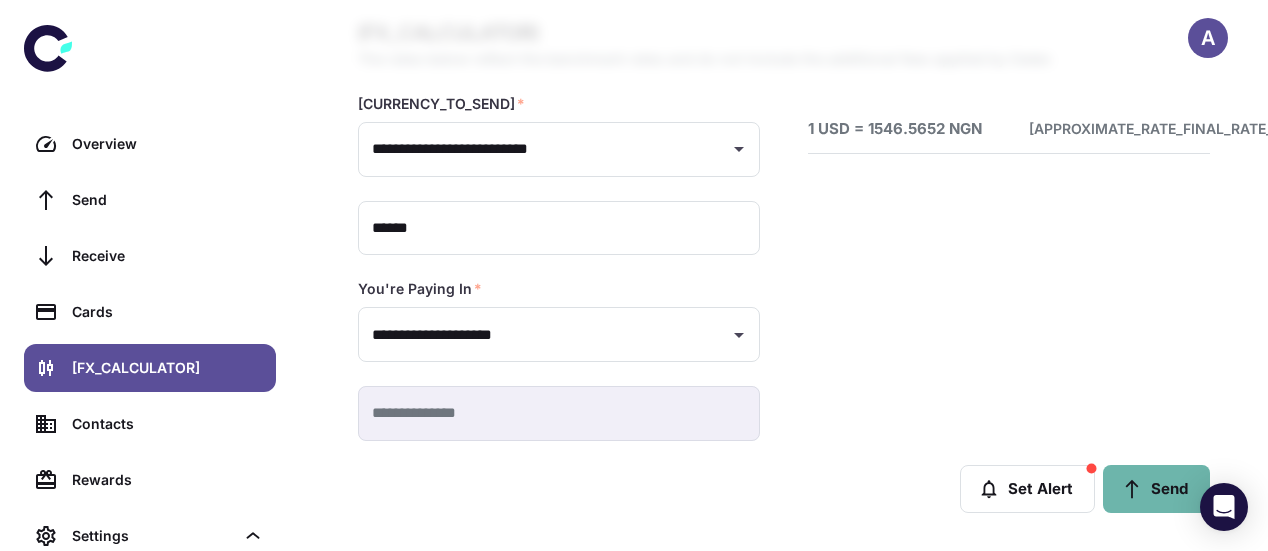 click at bounding box center [1132, 489] 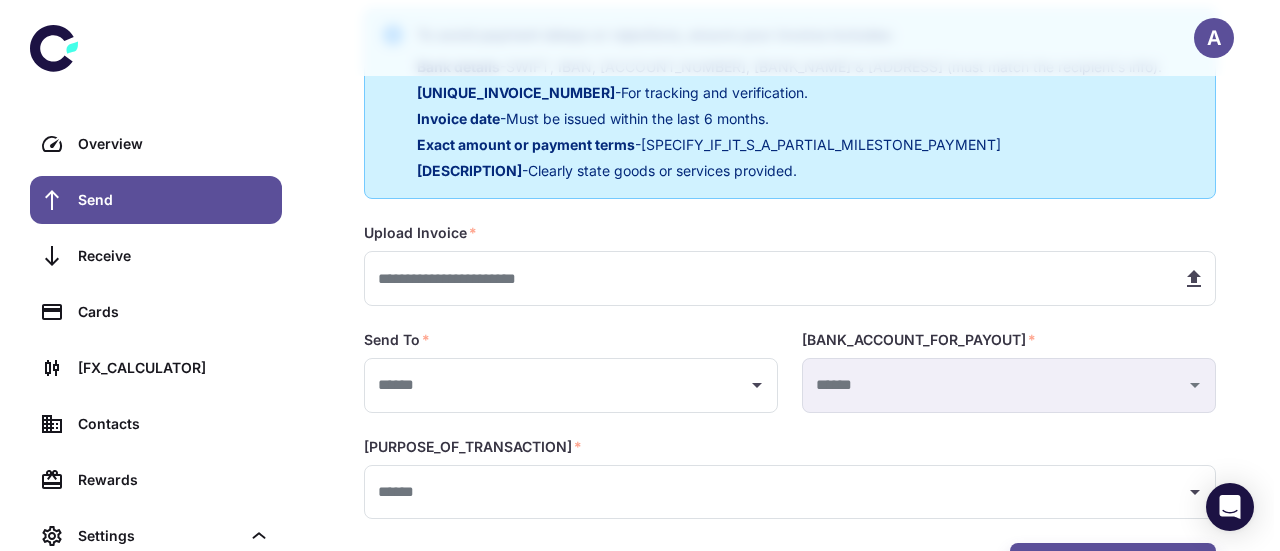 scroll, scrollTop: 442, scrollLeft: 0, axis: vertical 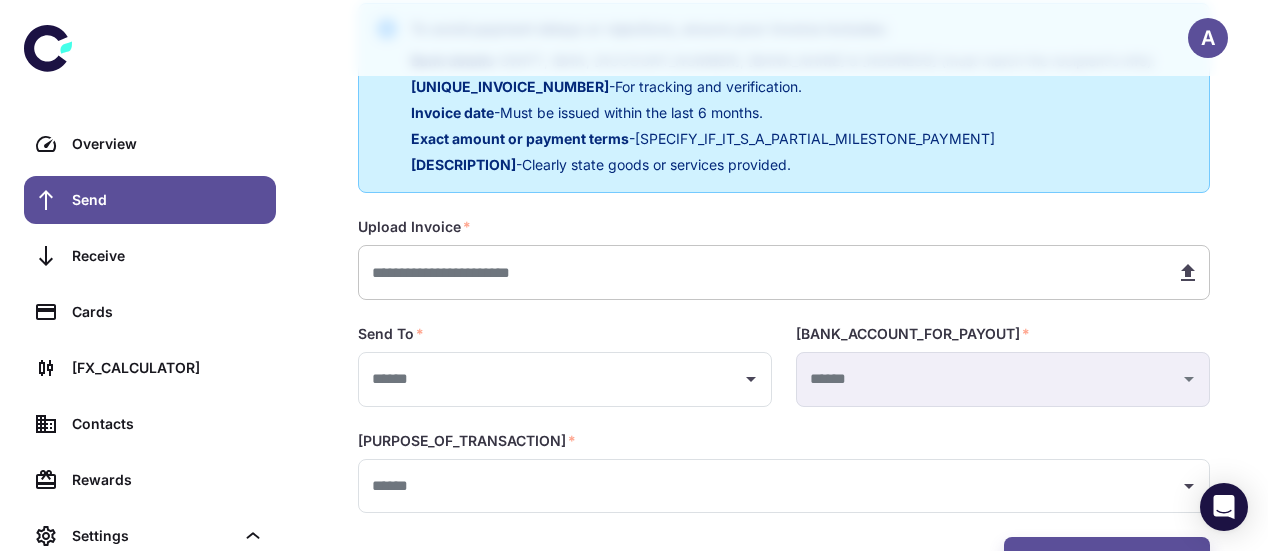 click at bounding box center [759, 272] 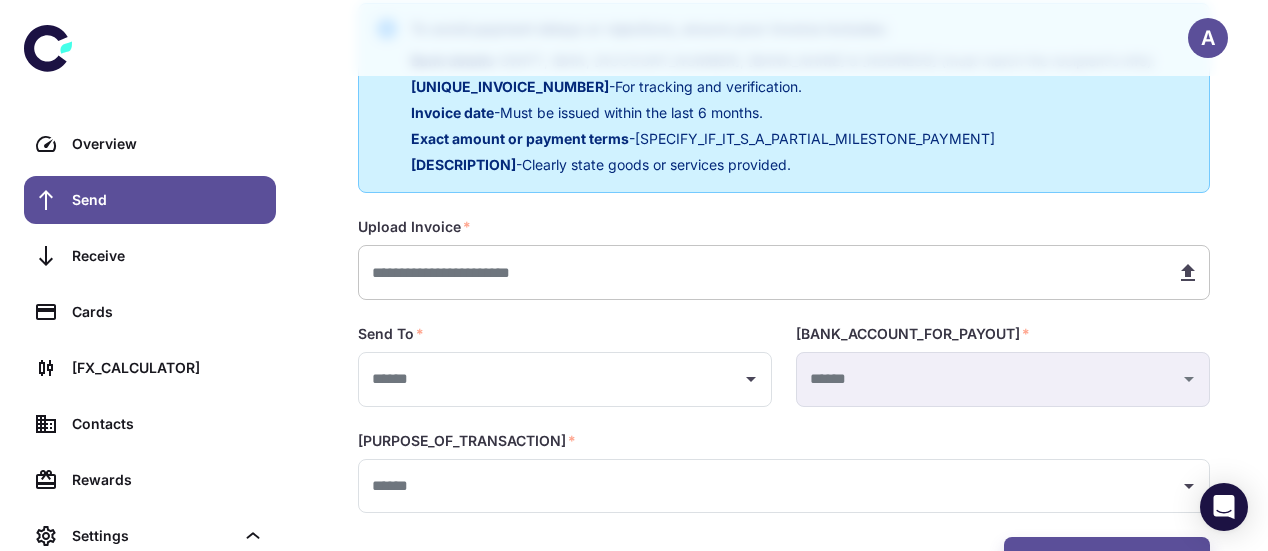 type on "**********" 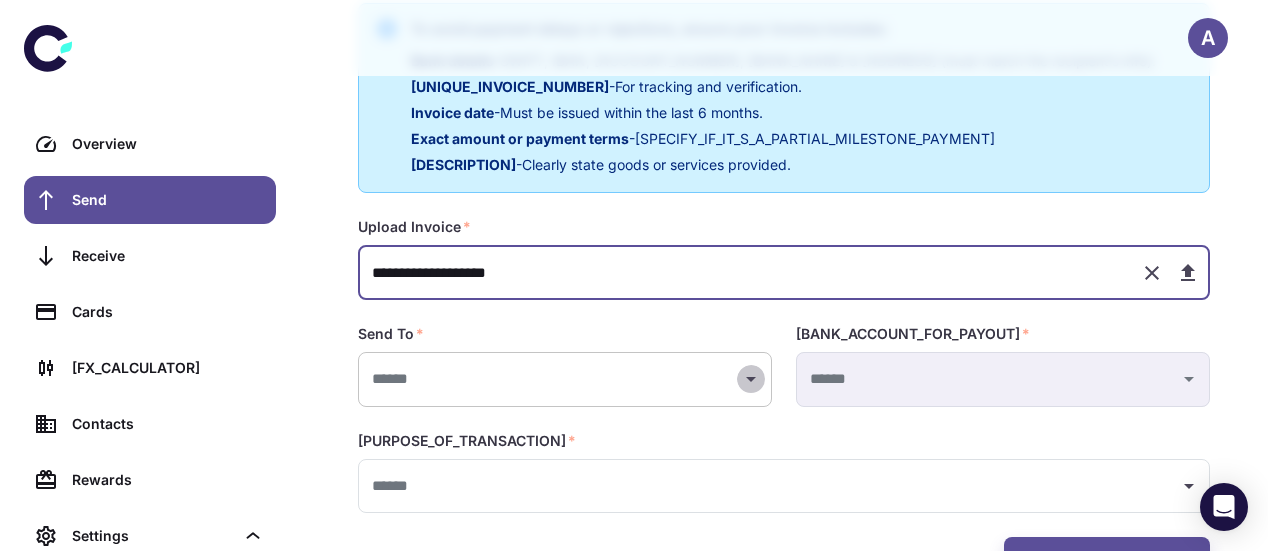 click at bounding box center [751, 379] 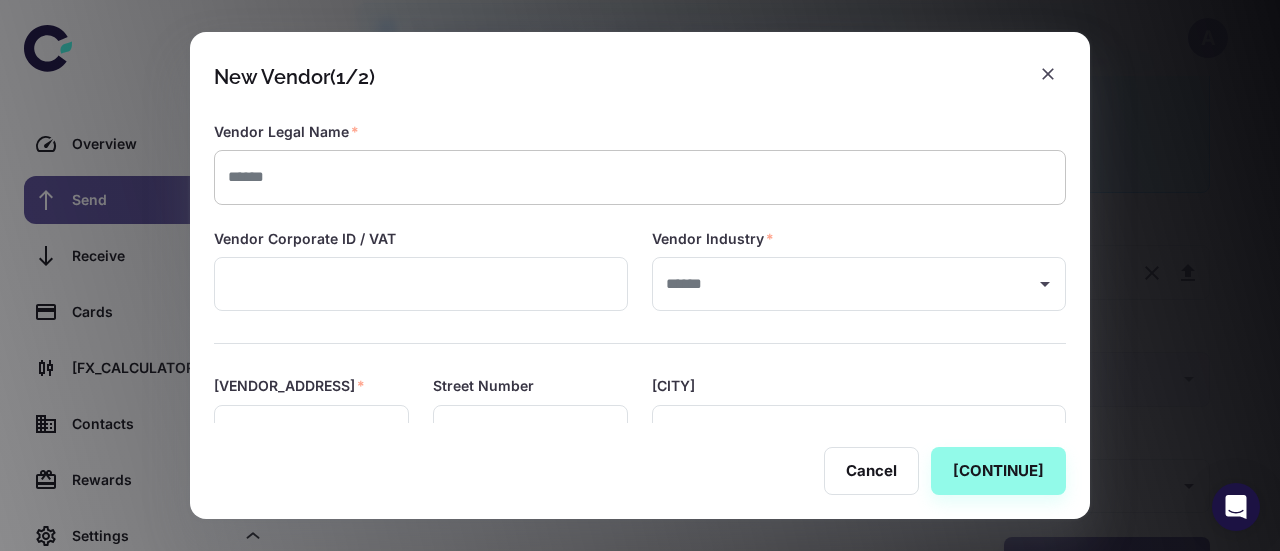 click at bounding box center [640, 177] 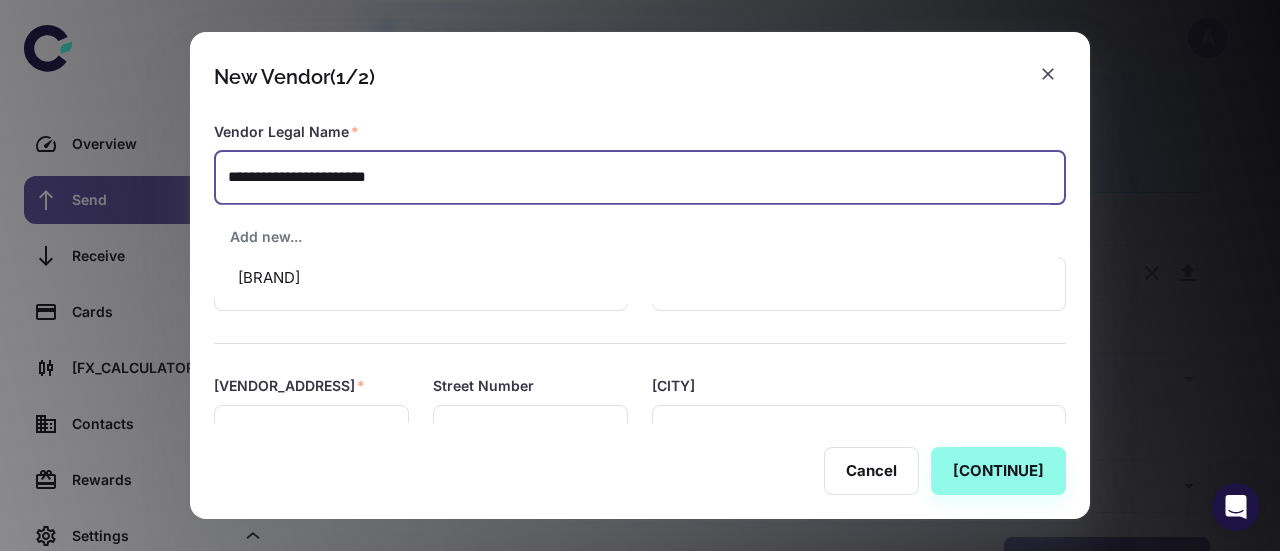 click on "[BRAND]" at bounding box center (636, 278) 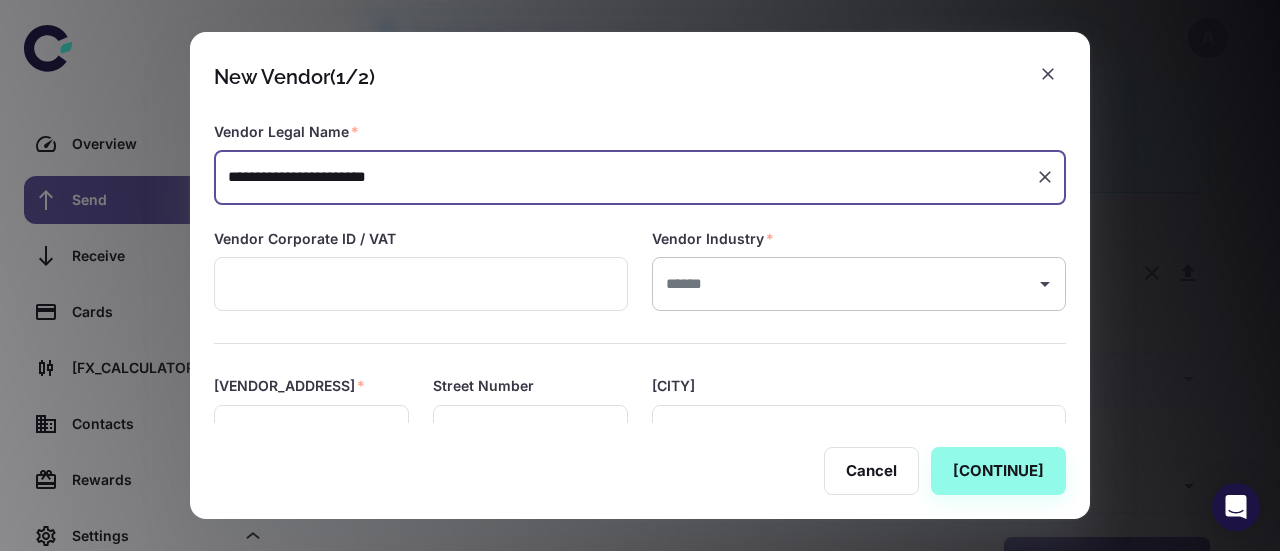 click on "​" at bounding box center [859, 284] 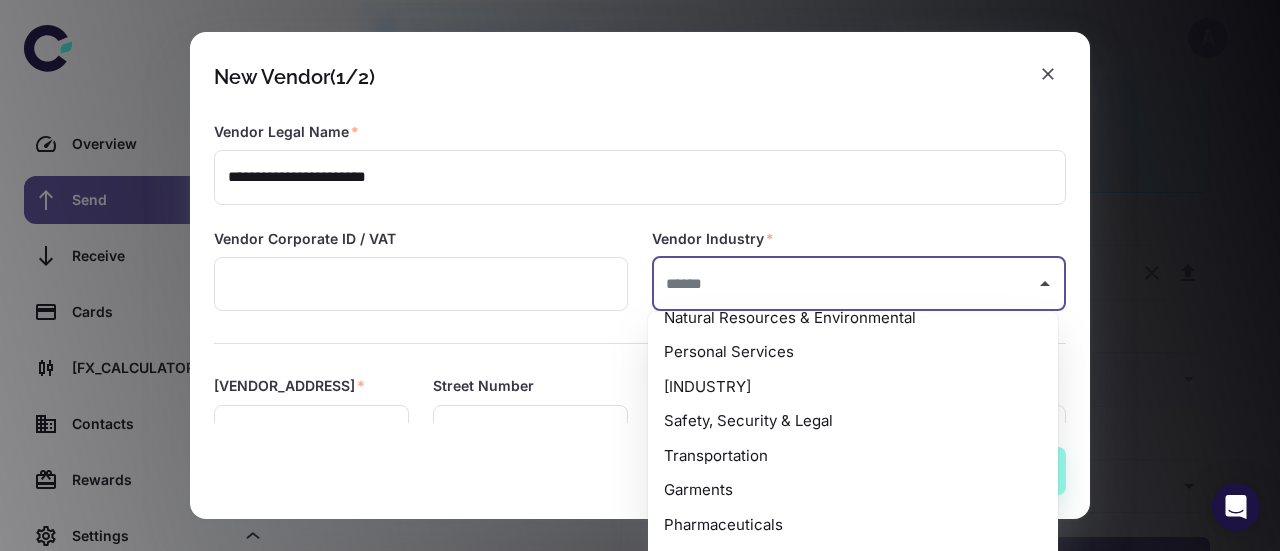 scroll, scrollTop: 406, scrollLeft: 0, axis: vertical 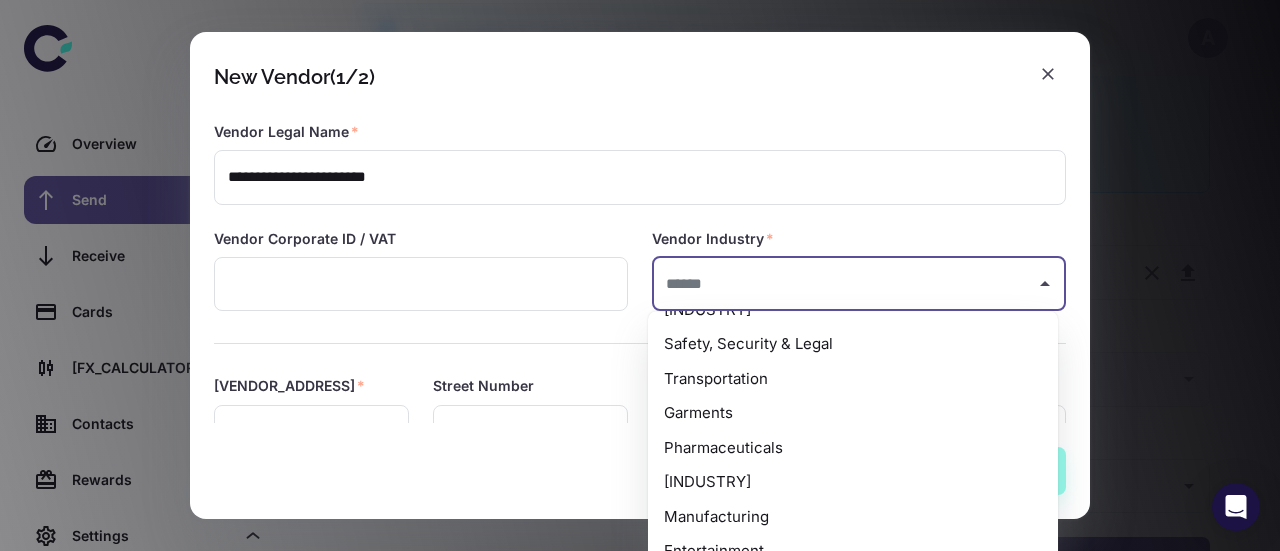 click on "Manufacturing" at bounding box center (853, 517) 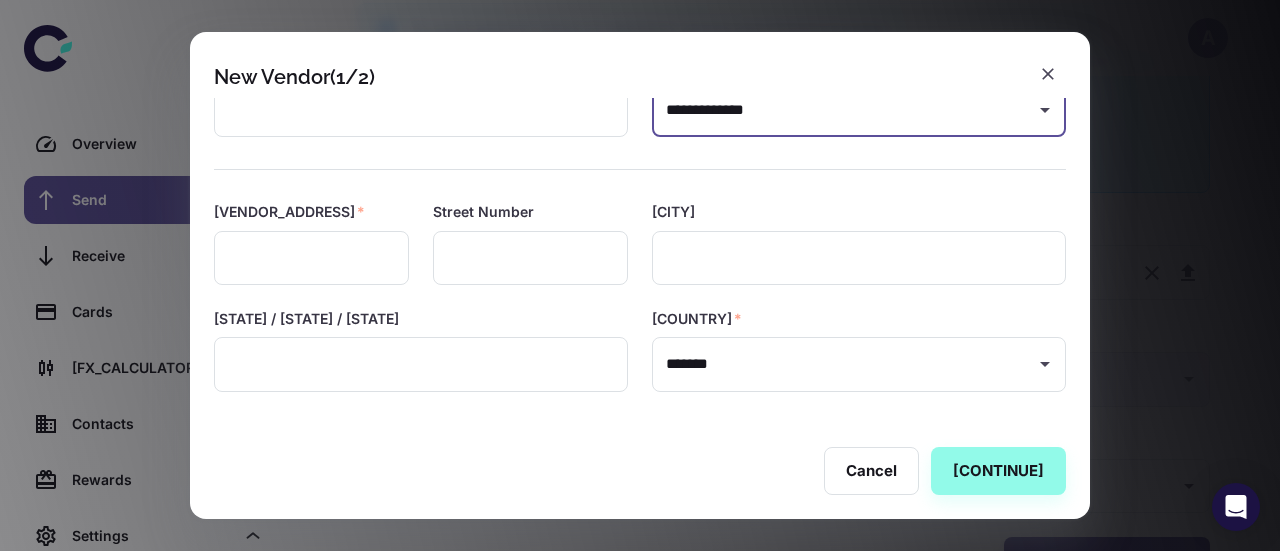 scroll, scrollTop: 195, scrollLeft: 0, axis: vertical 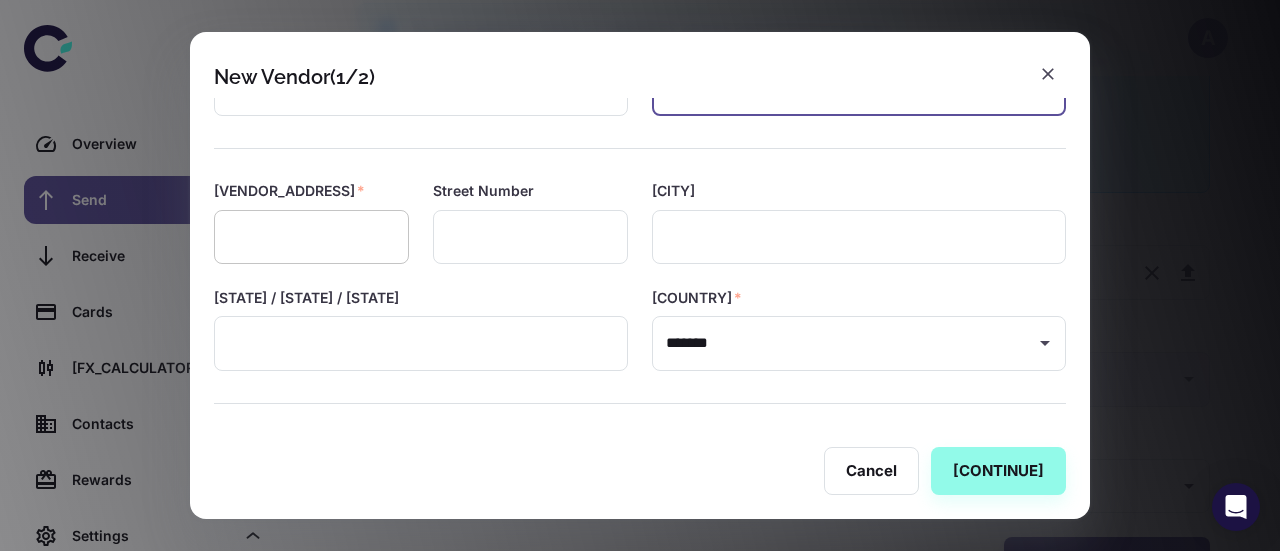 click at bounding box center (311, 237) 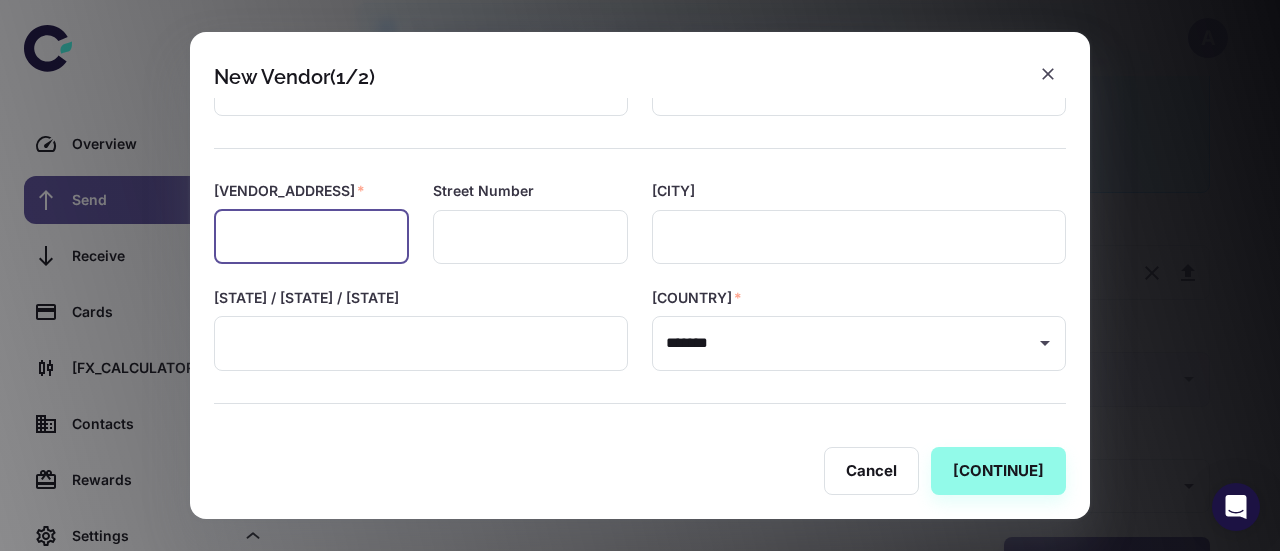 paste on "**********" 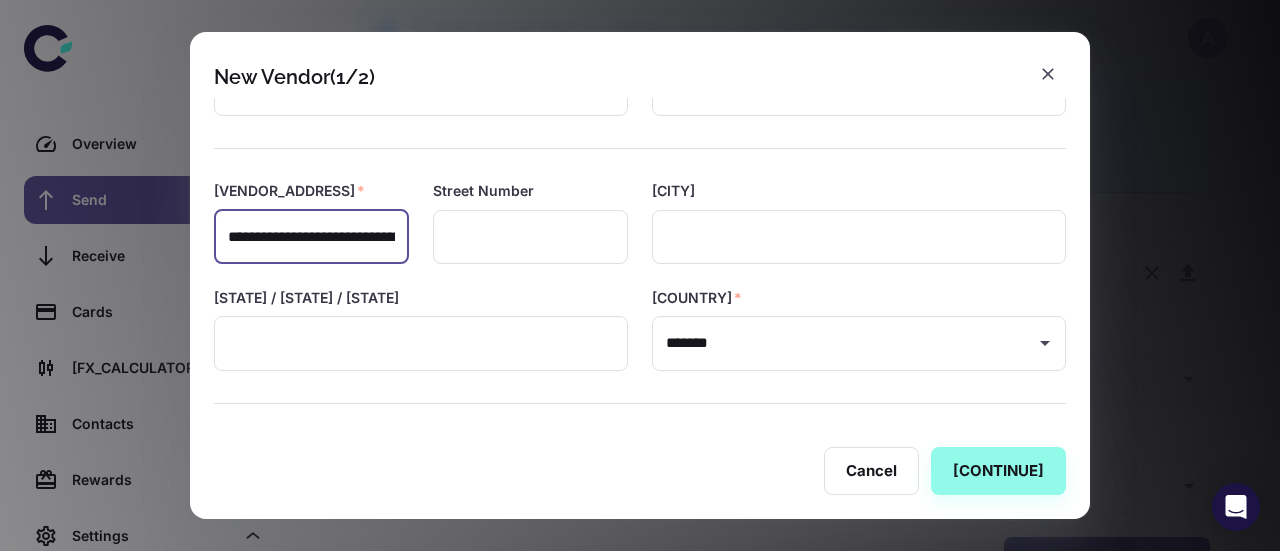 scroll, scrollTop: 0, scrollLeft: 516, axis: horizontal 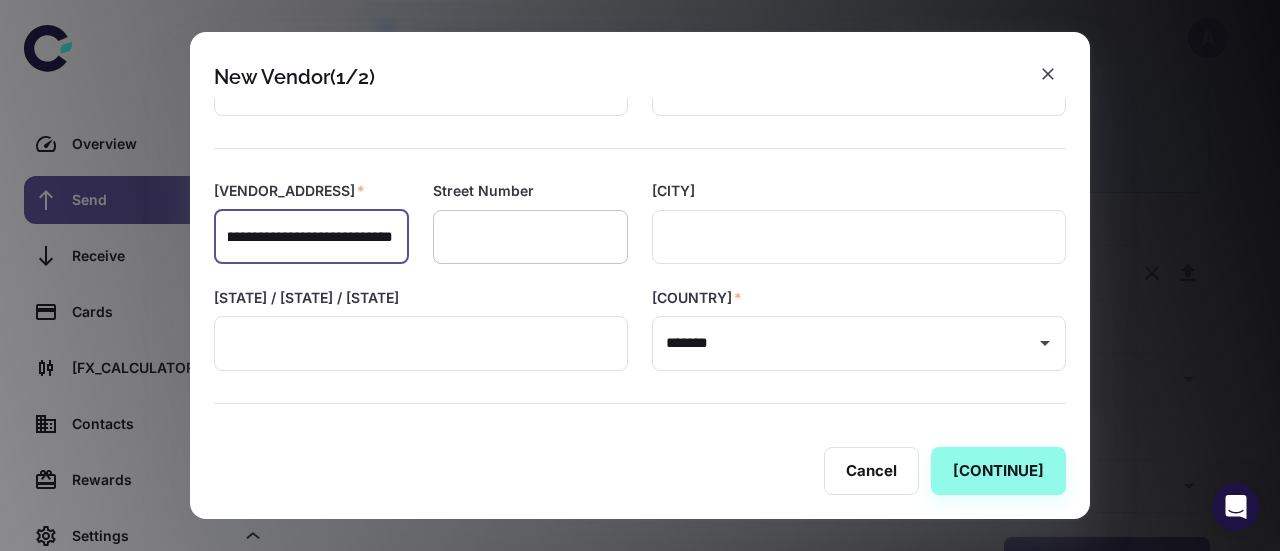 type on "**********" 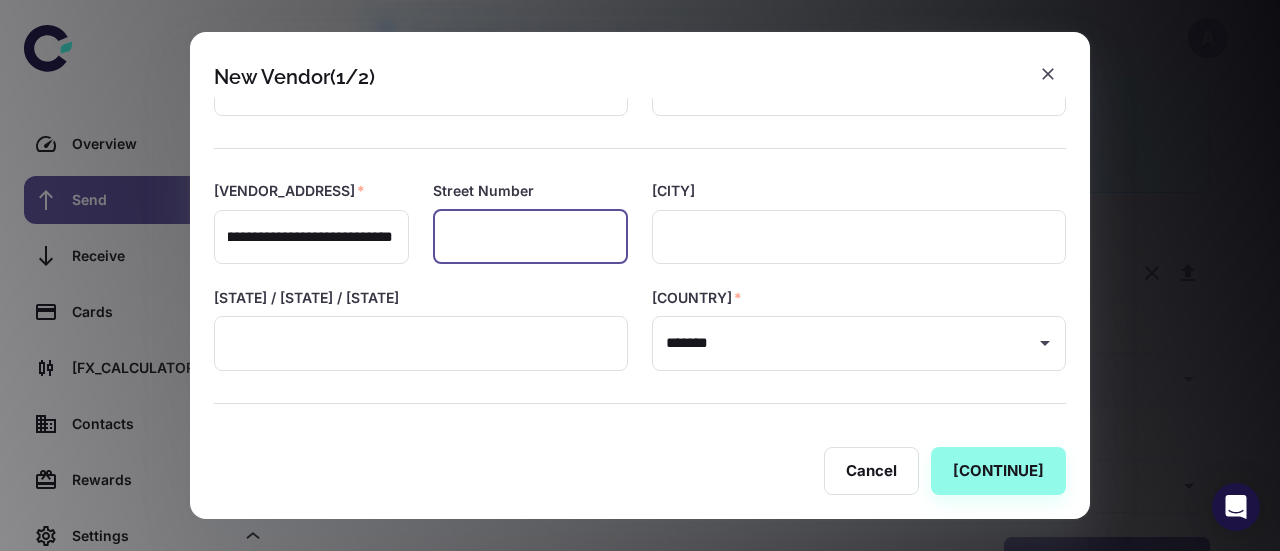 scroll, scrollTop: 0, scrollLeft: 0, axis: both 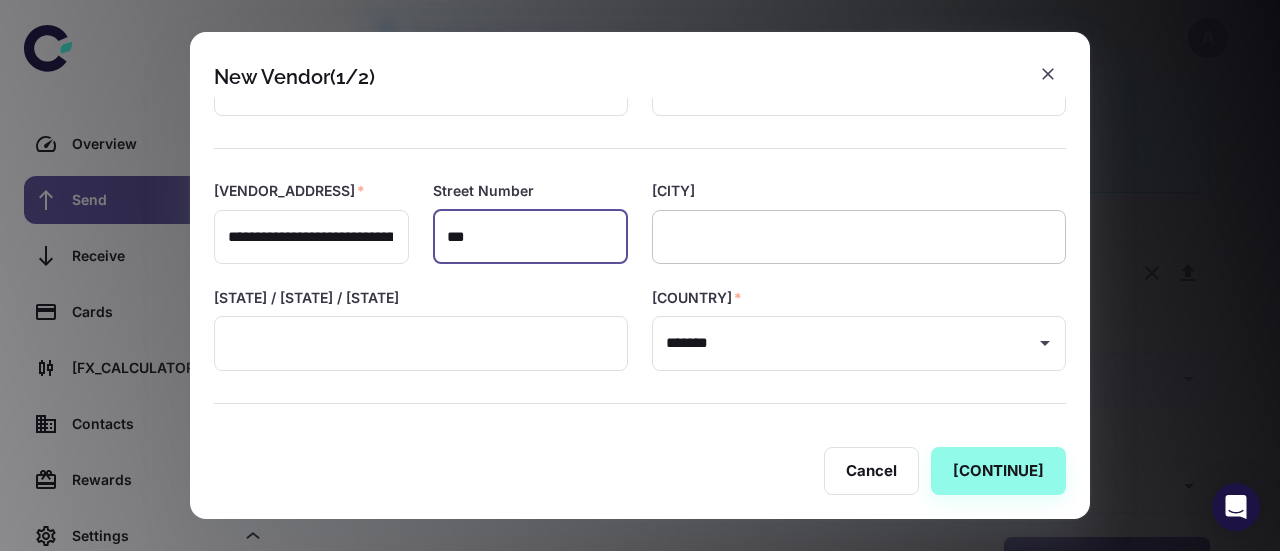 type on "***" 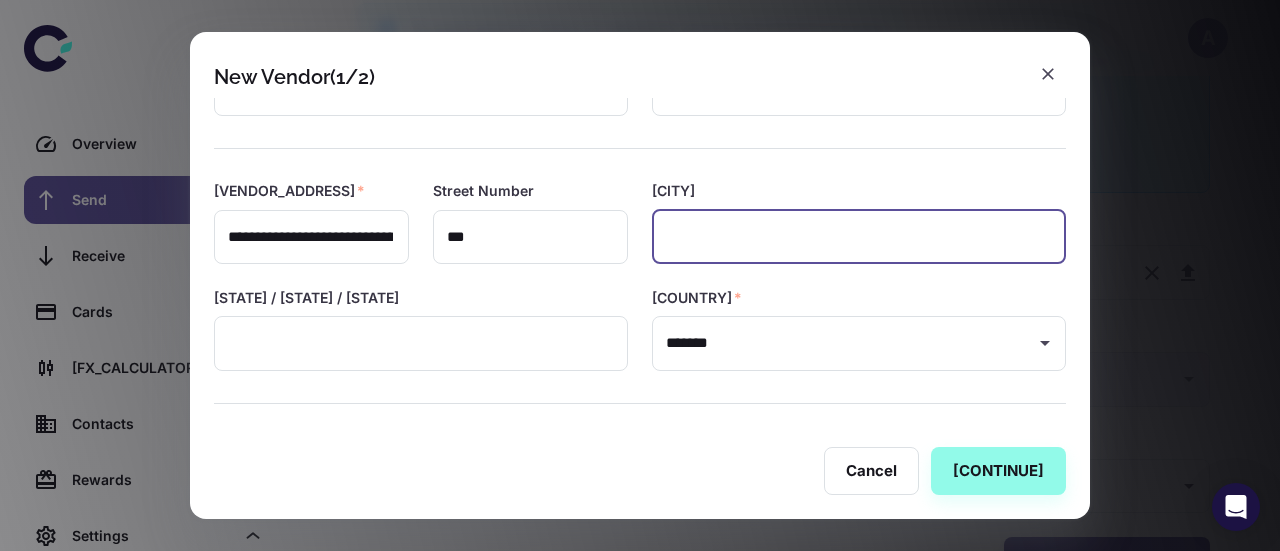 click at bounding box center (859, 237) 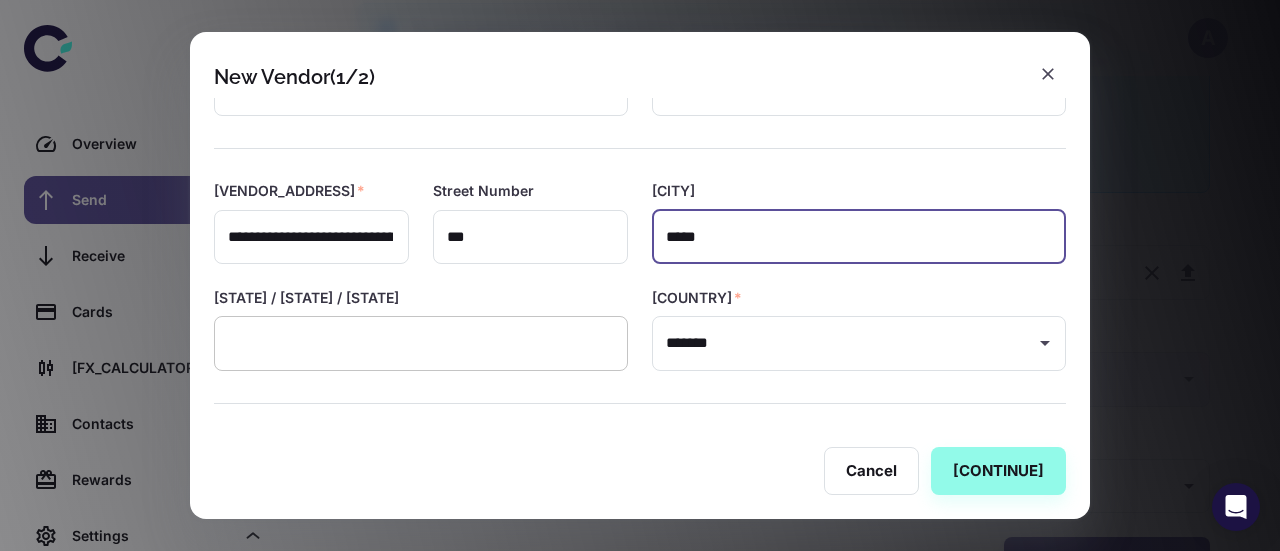 type on "*****" 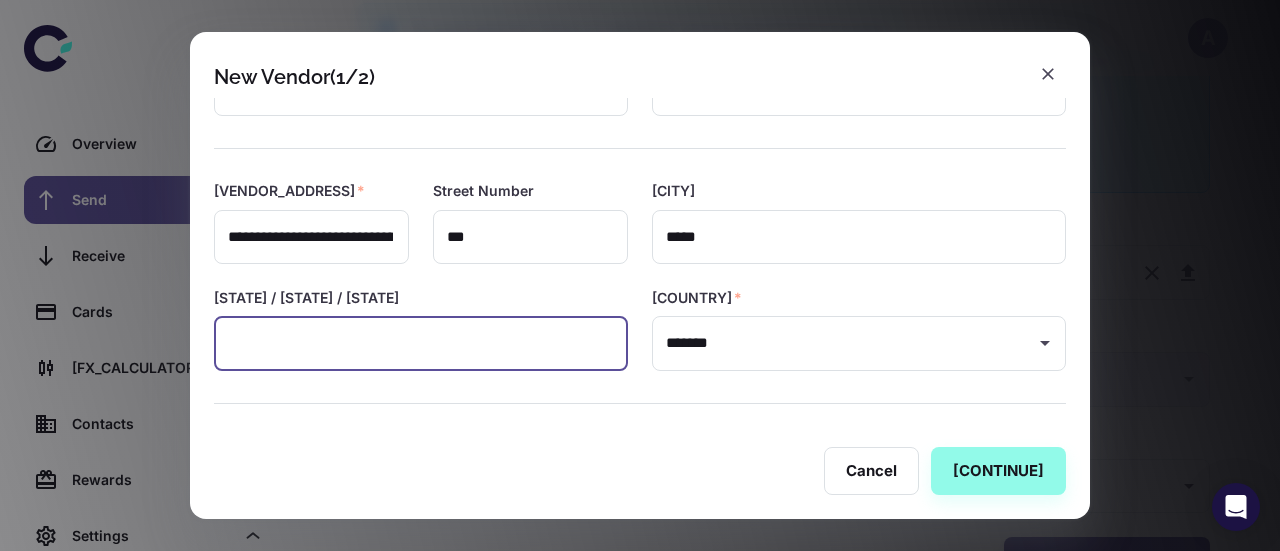 click at bounding box center (421, 343) 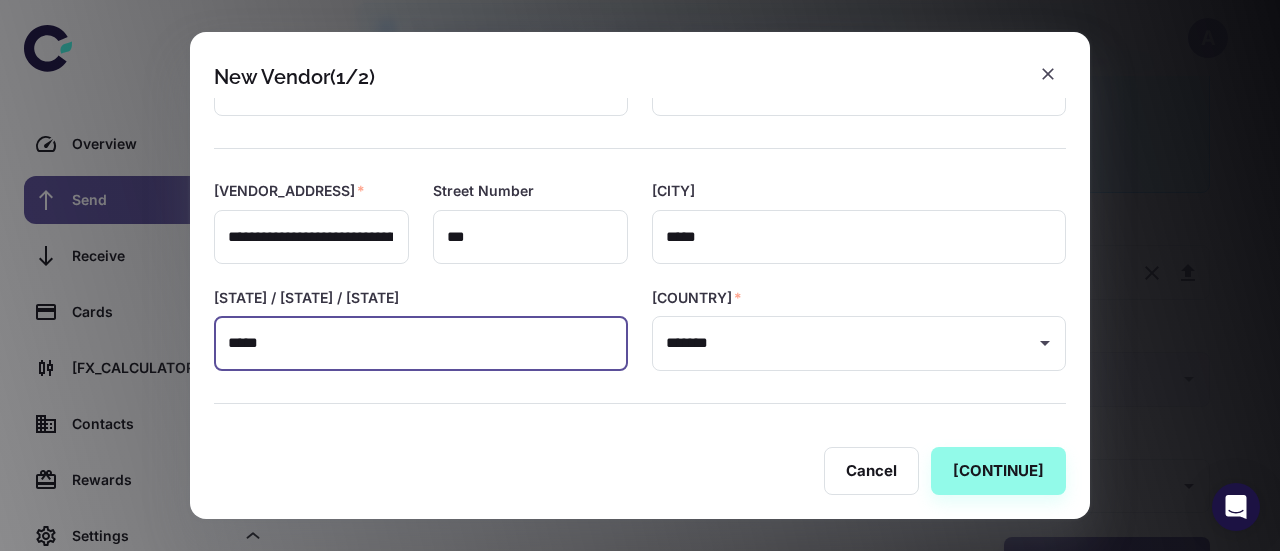 drag, startPoint x: 293, startPoint y: 343, endPoint x: 210, endPoint y: 341, distance: 83.02409 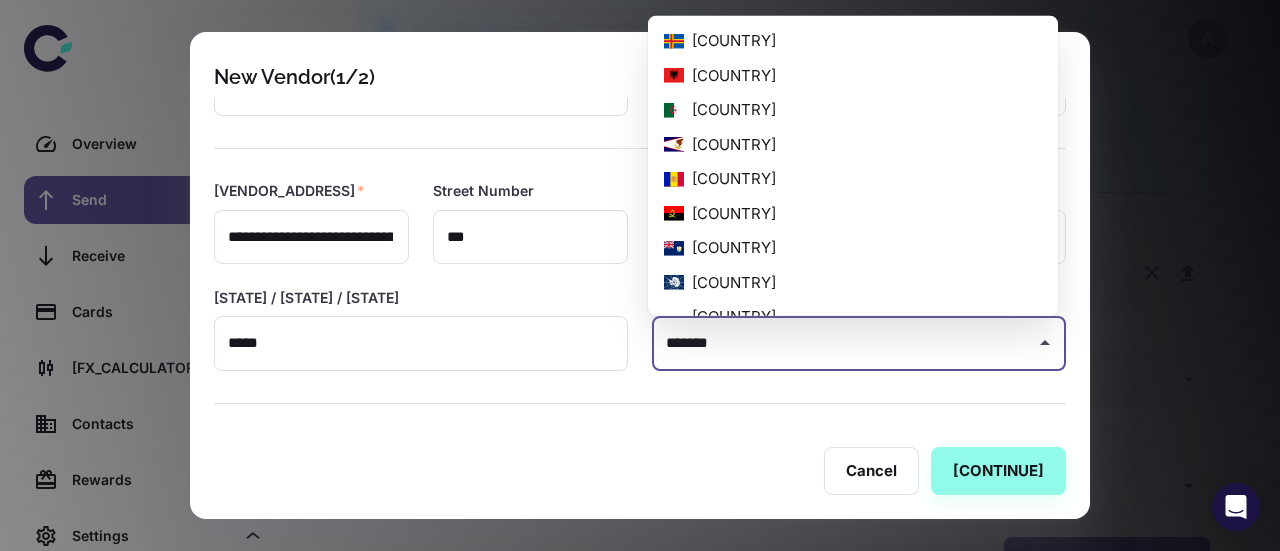 click on "*******" at bounding box center [844, 343] 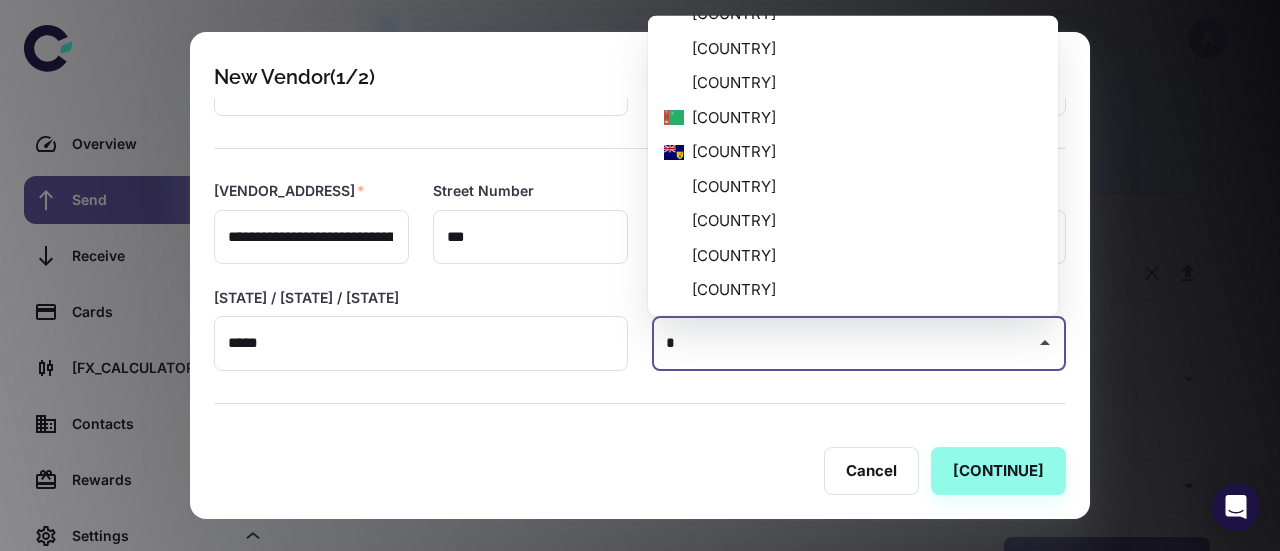 scroll, scrollTop: 0, scrollLeft: 0, axis: both 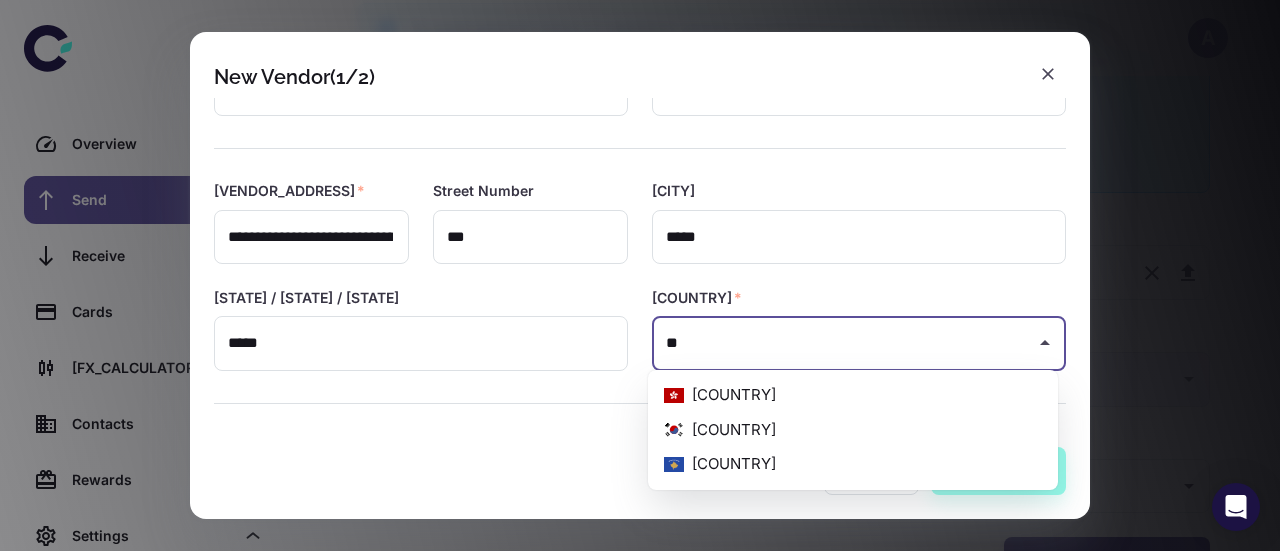 click on "[COUNTRY]" at bounding box center [853, 430] 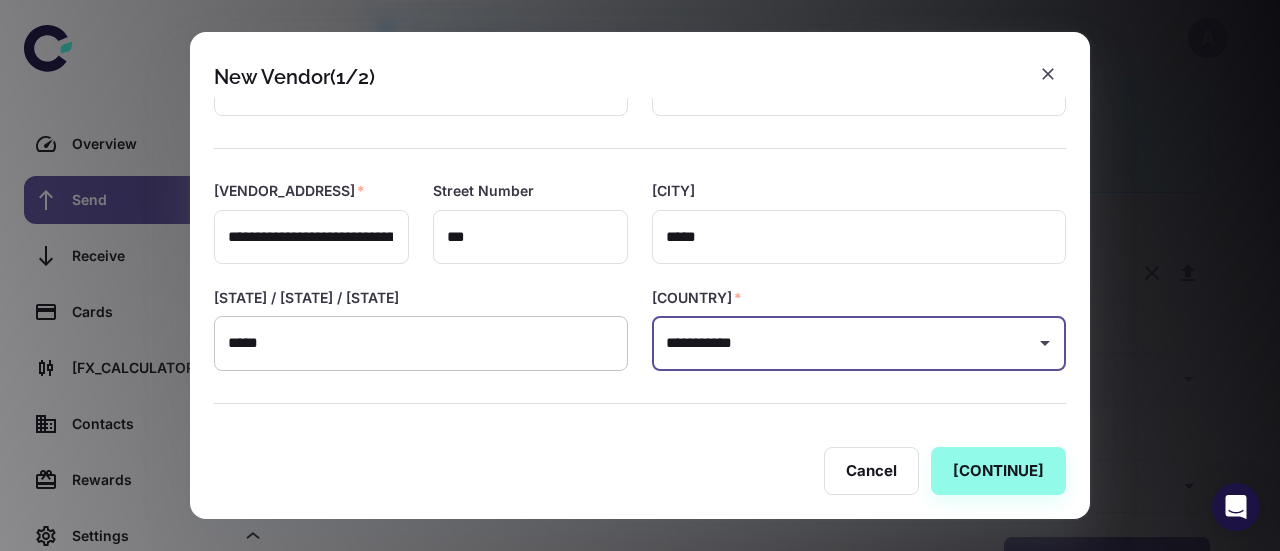 scroll, scrollTop: 313, scrollLeft: 0, axis: vertical 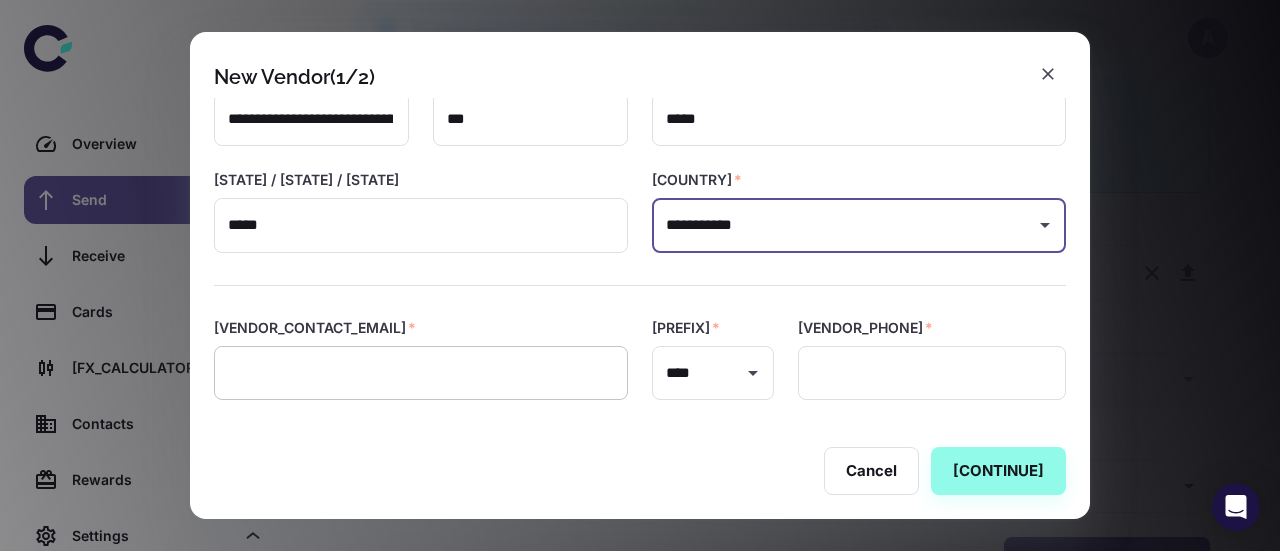 type on "**********" 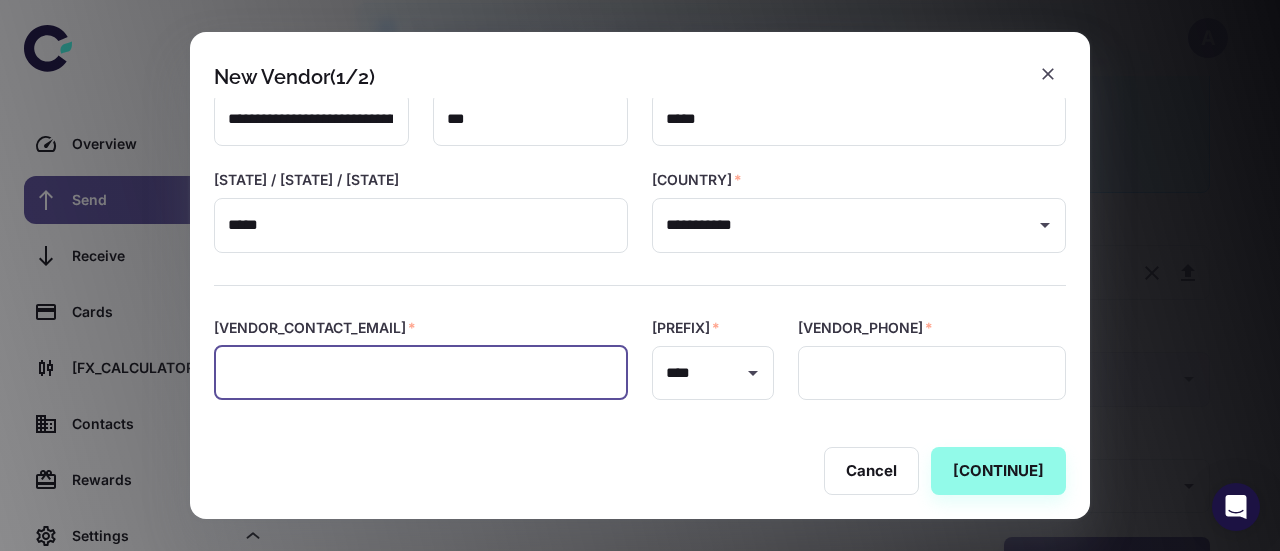 paste on "**********" 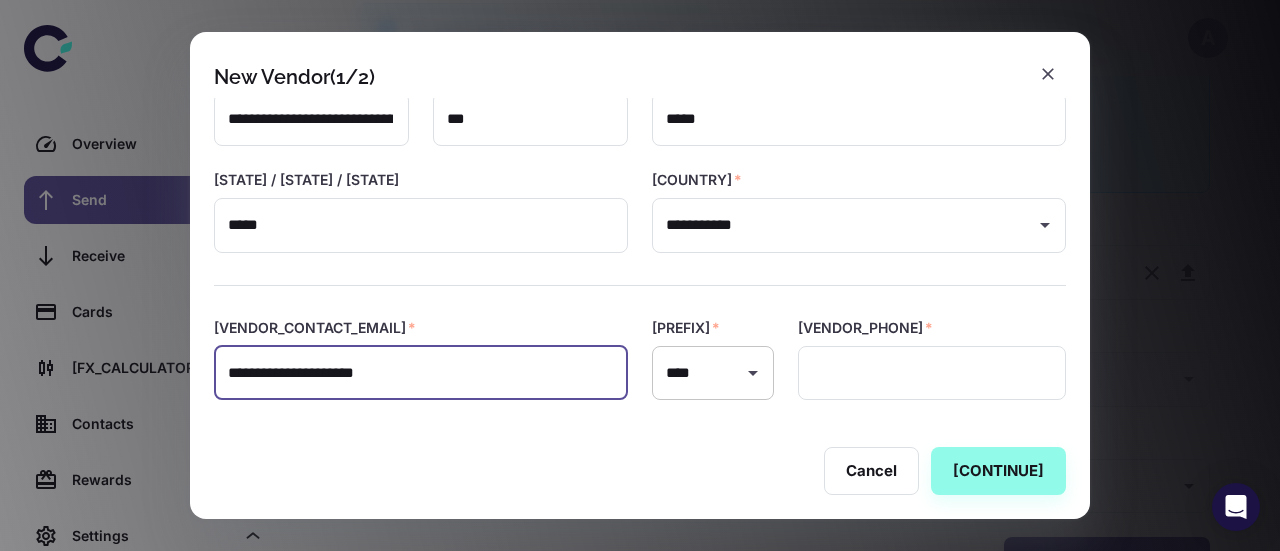 click at bounding box center (753, 373) 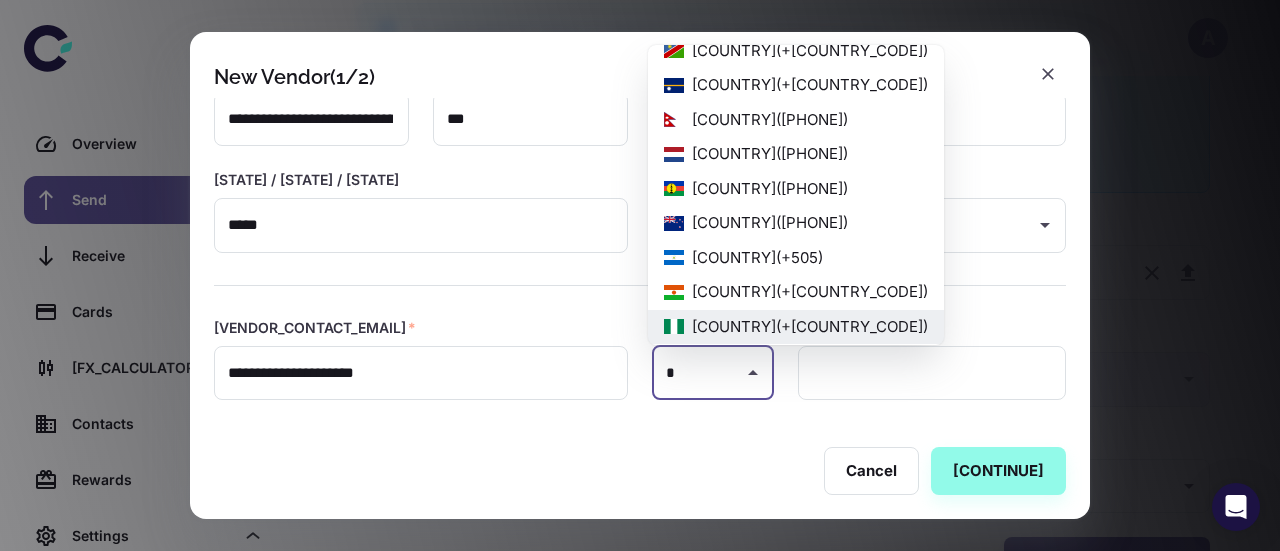 scroll, scrollTop: 0, scrollLeft: 0, axis: both 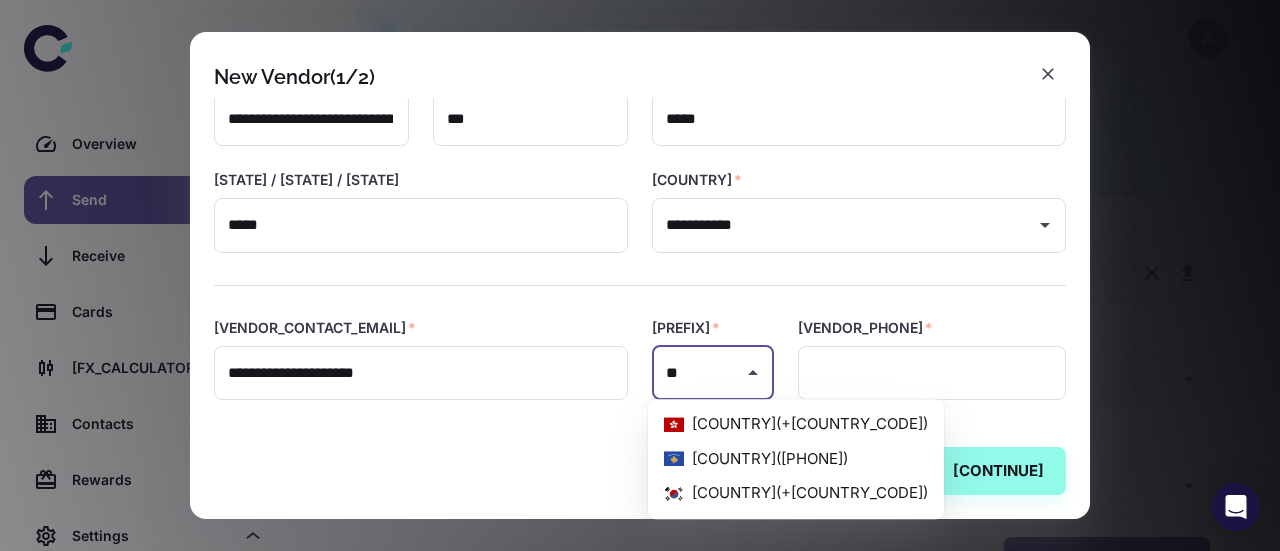 click on "[COUNTRY] ( +[COUNTRY_CODE] )" at bounding box center (796, 493) 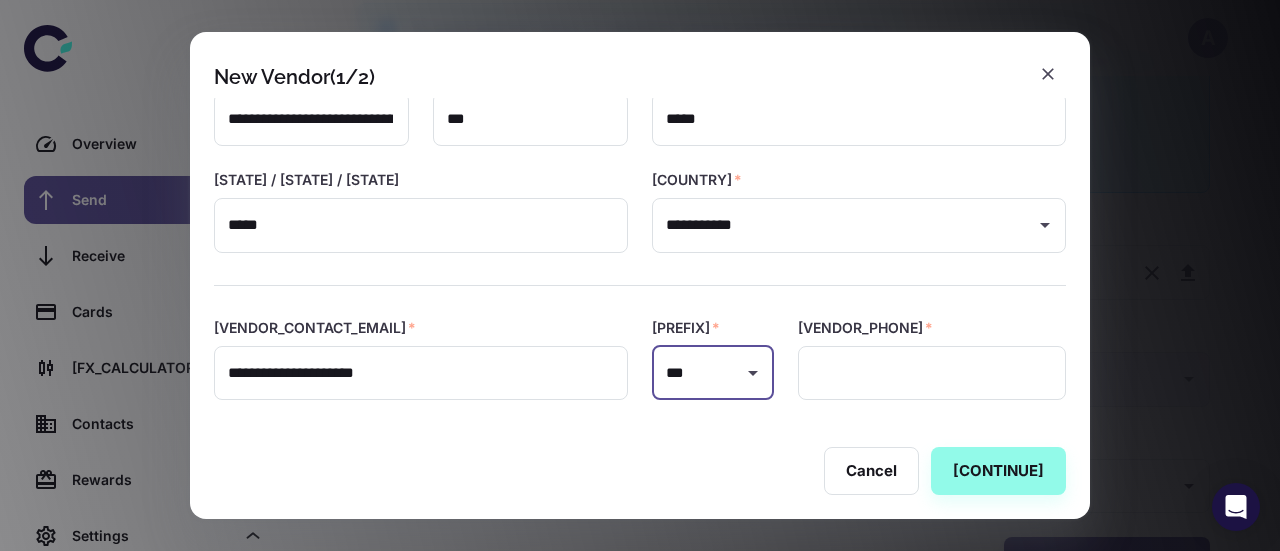 type on "***" 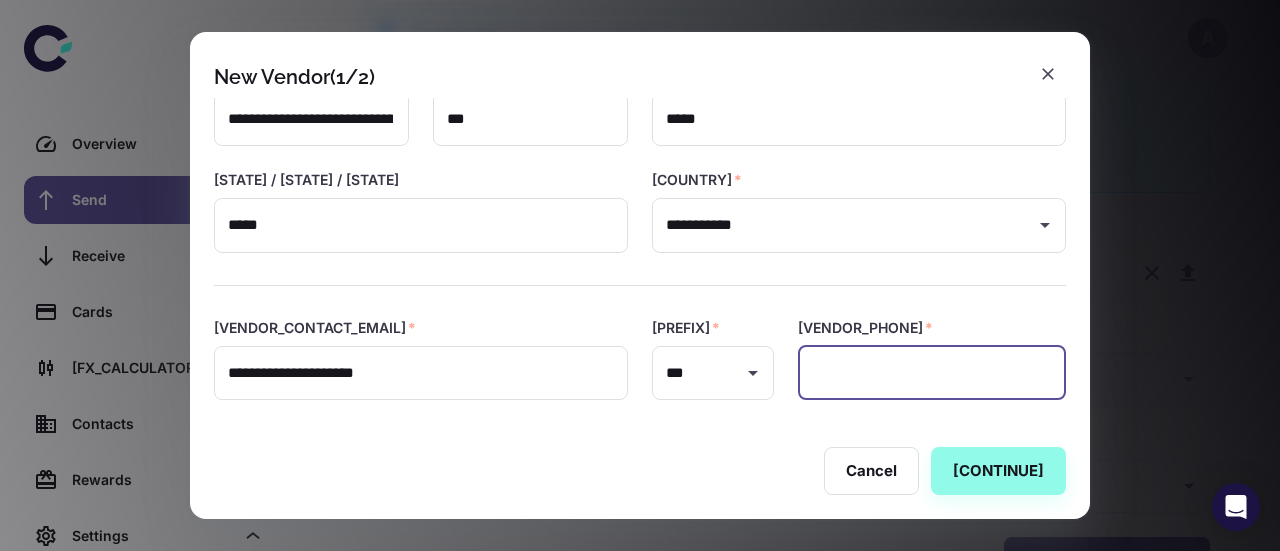 click at bounding box center [932, 373] 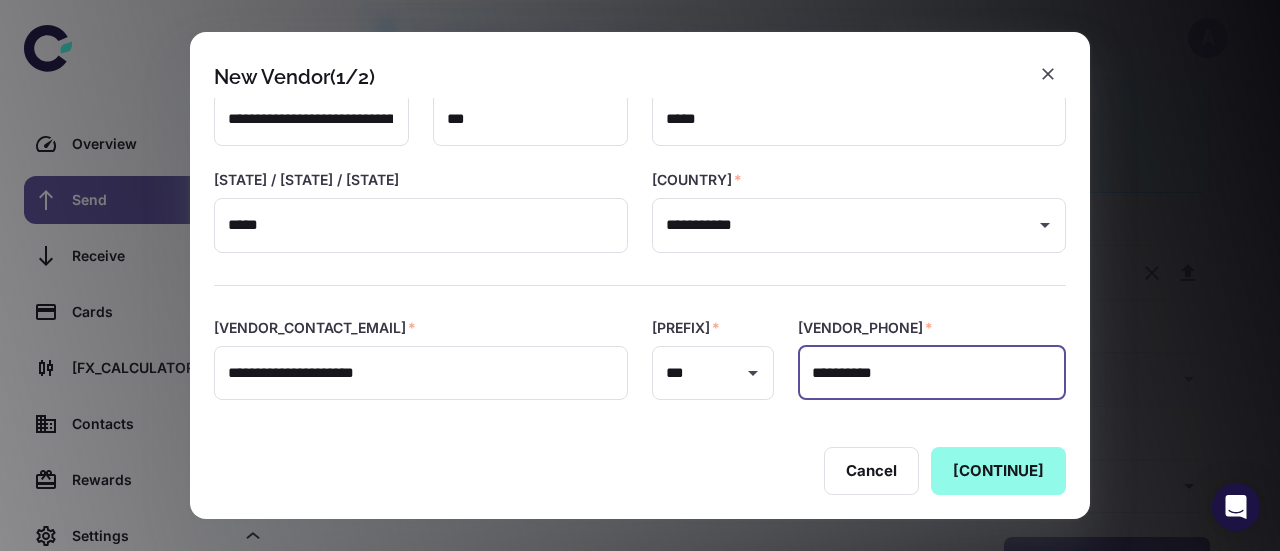 type on "**********" 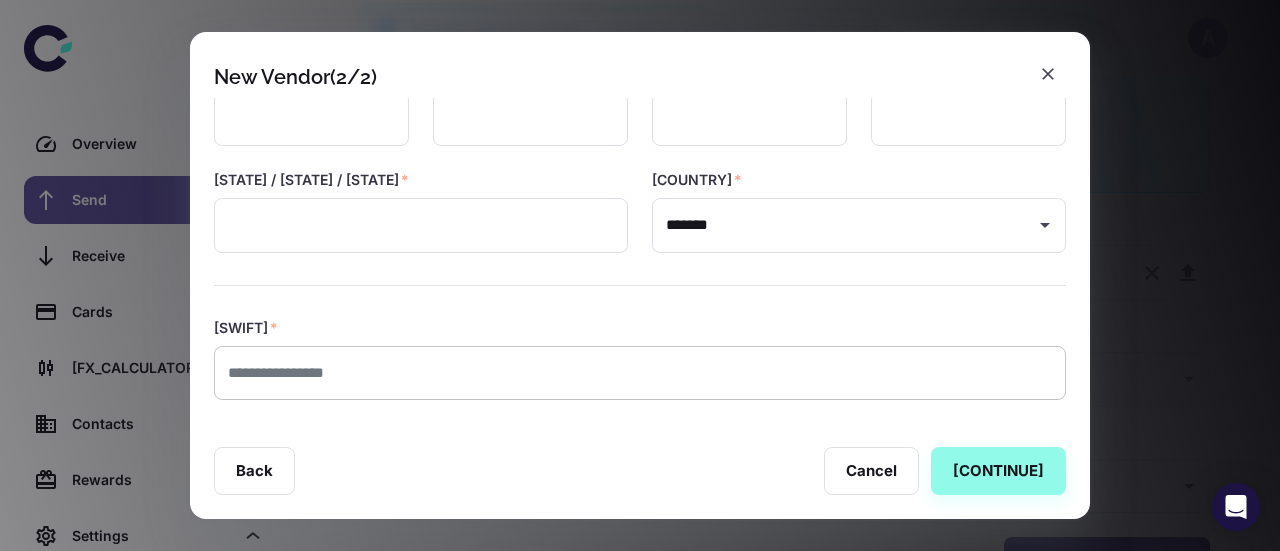 scroll, scrollTop: 0, scrollLeft: 0, axis: both 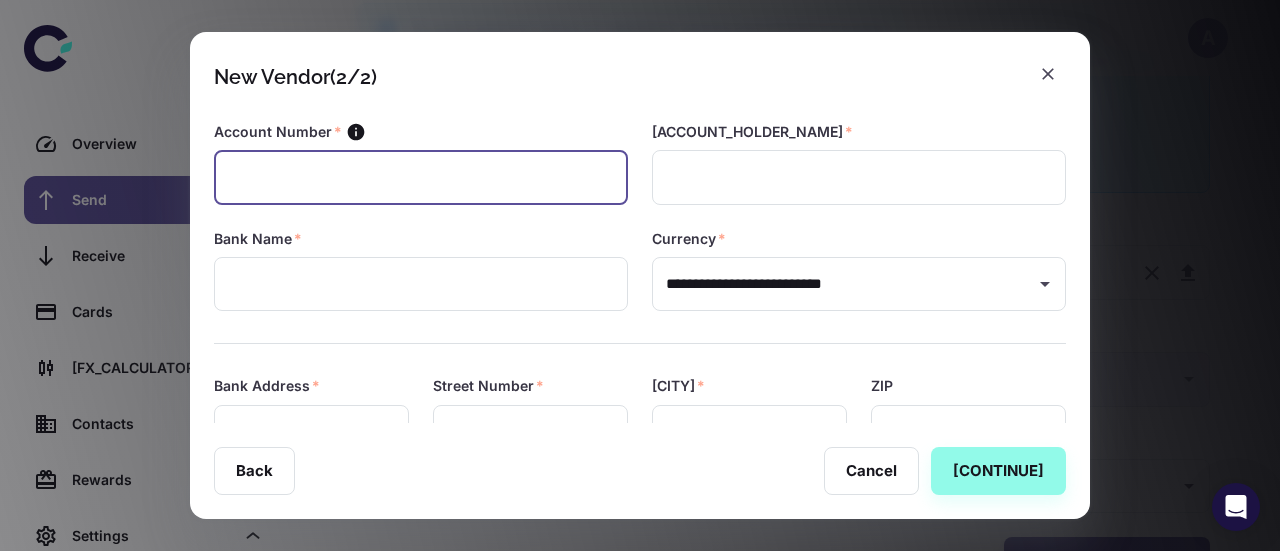 click at bounding box center [421, 177] 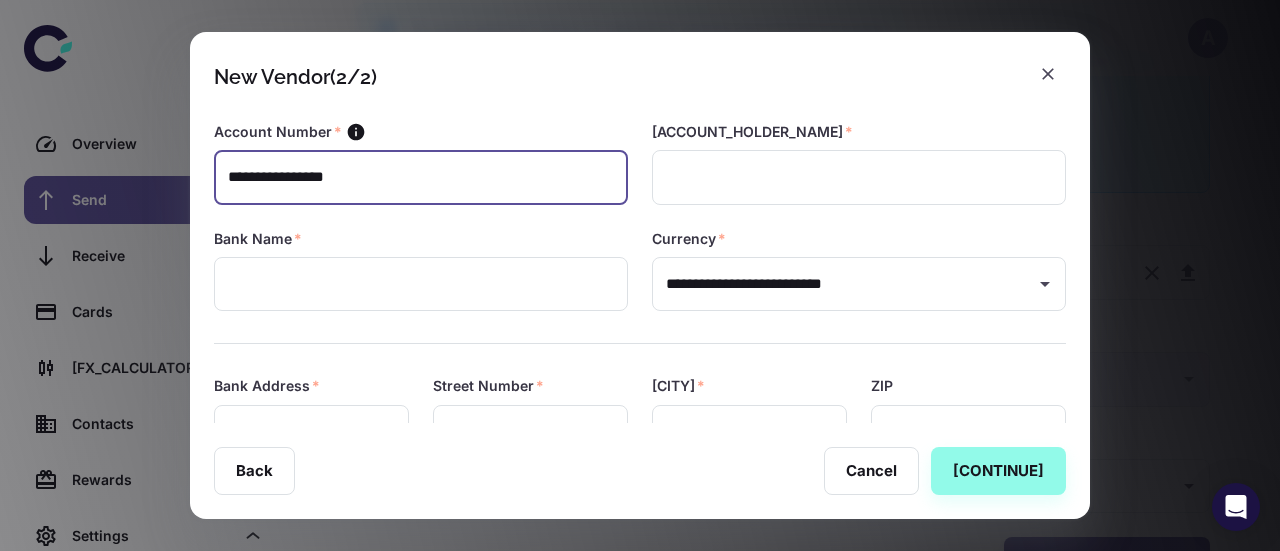 type on "**********" 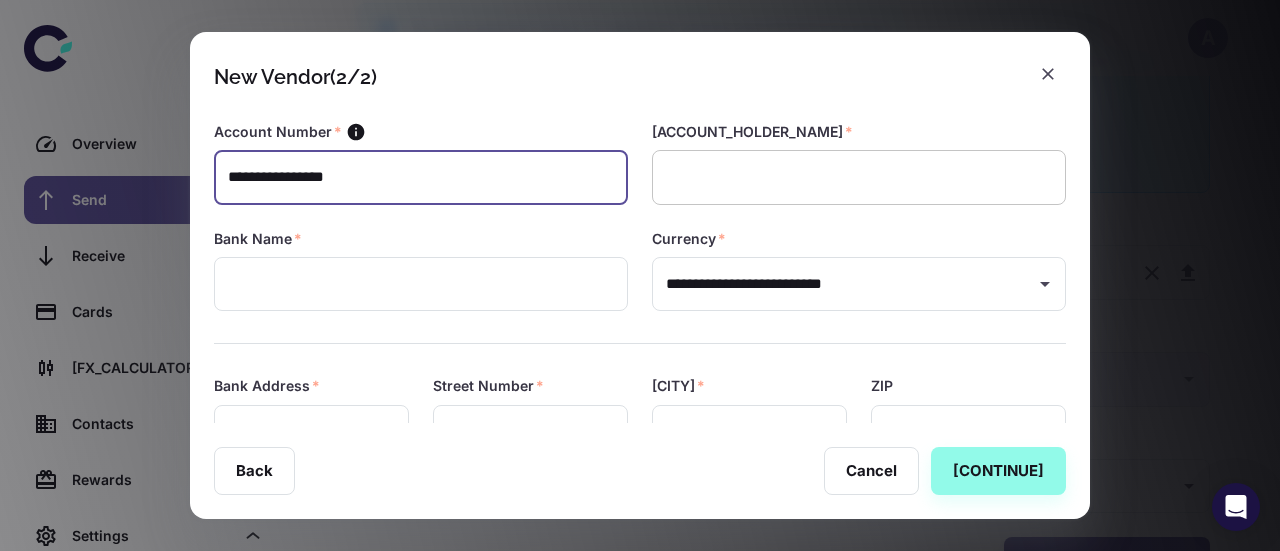 drag, startPoint x: 586, startPoint y: 194, endPoint x: 878, endPoint y: 169, distance: 293.06824 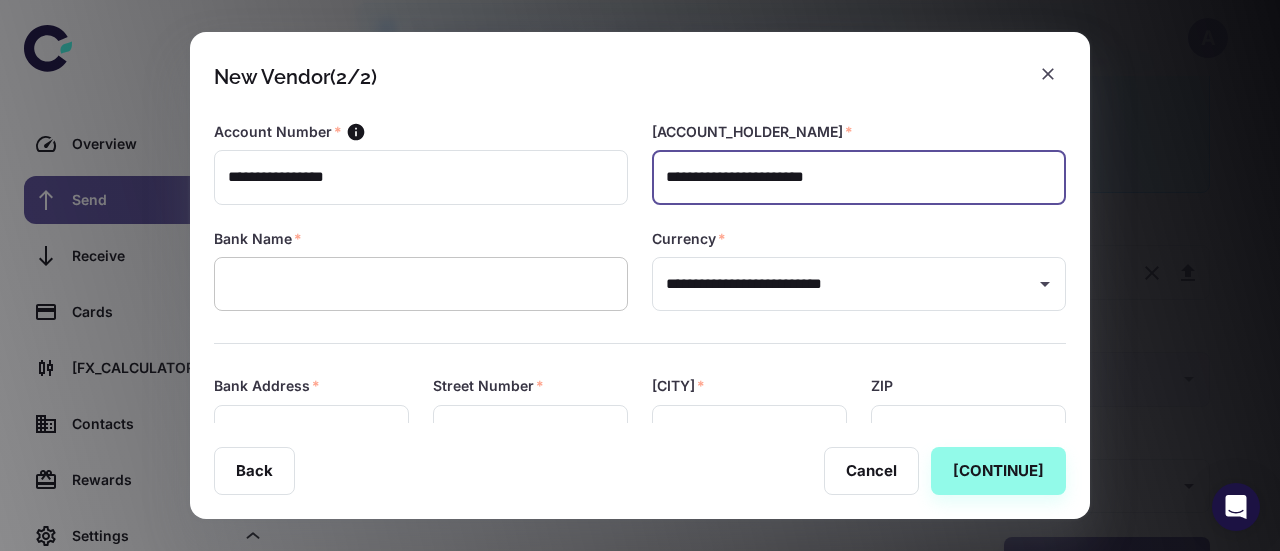 type on "**********" 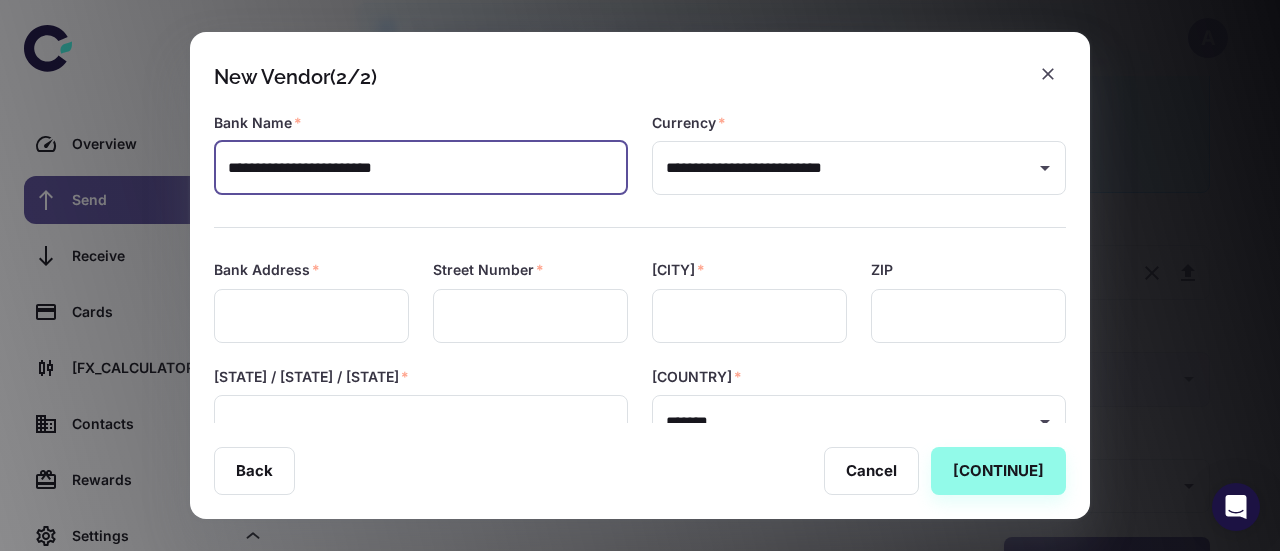 scroll, scrollTop: 122, scrollLeft: 0, axis: vertical 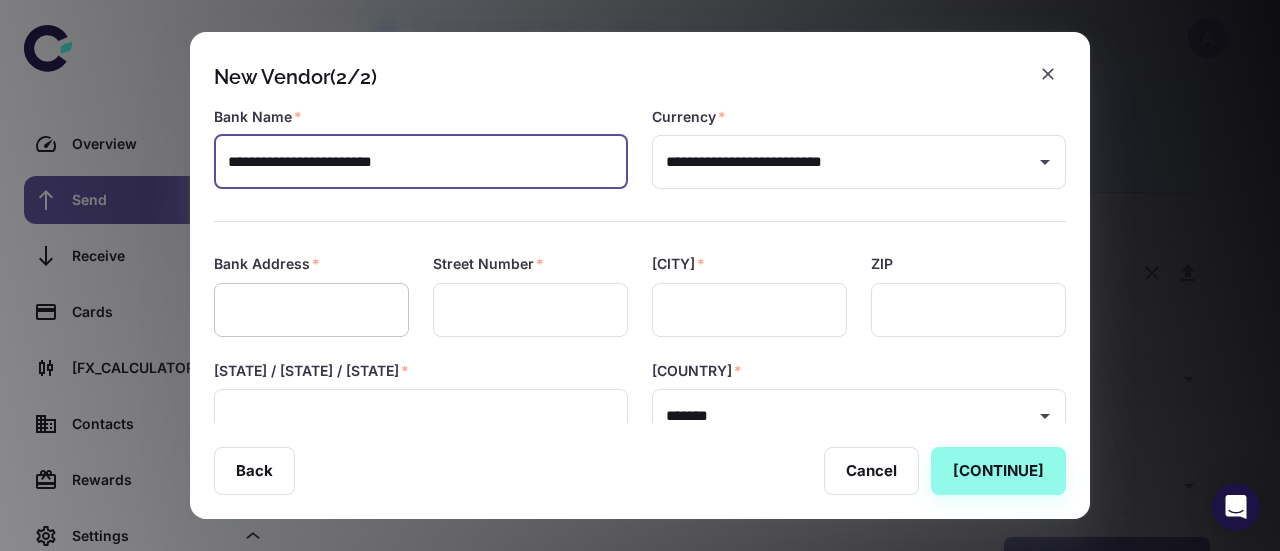 type on "**********" 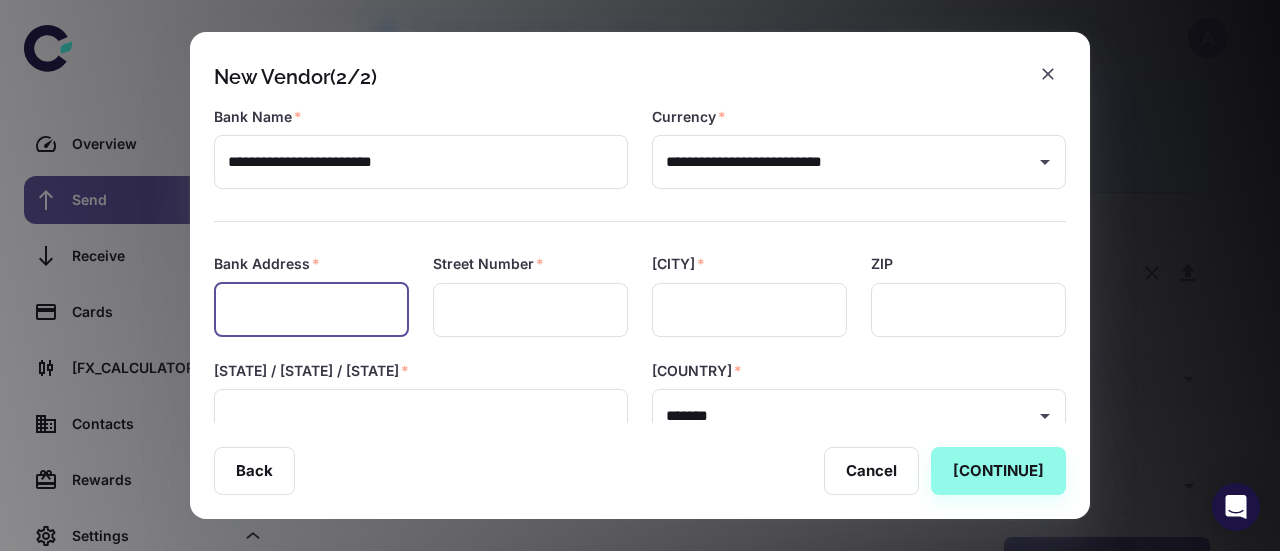 click at bounding box center (311, 310) 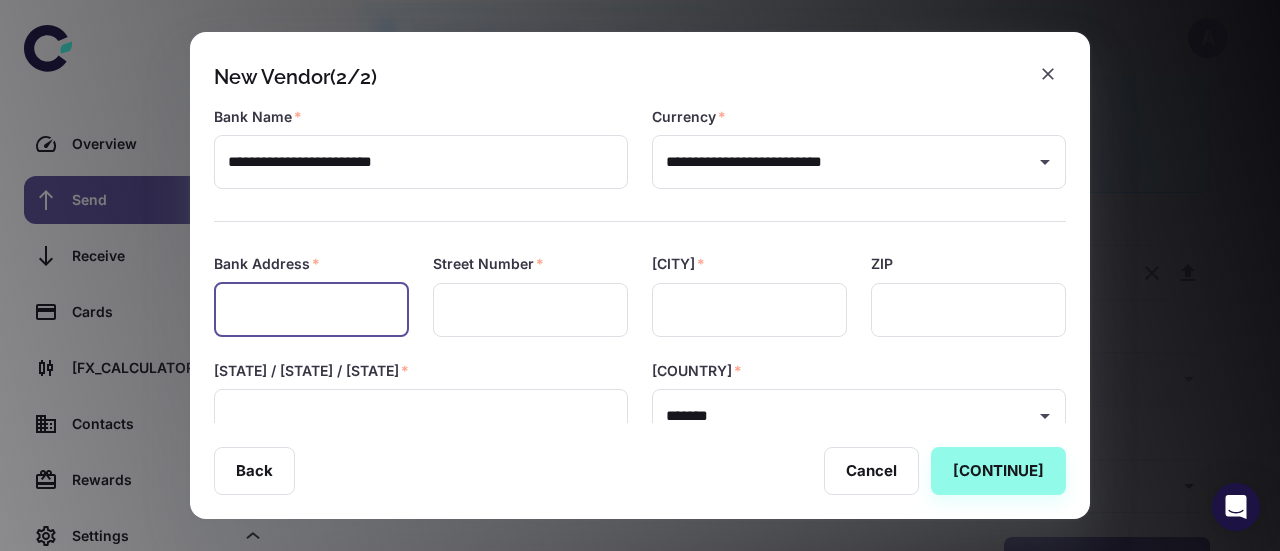 paste on "**********" 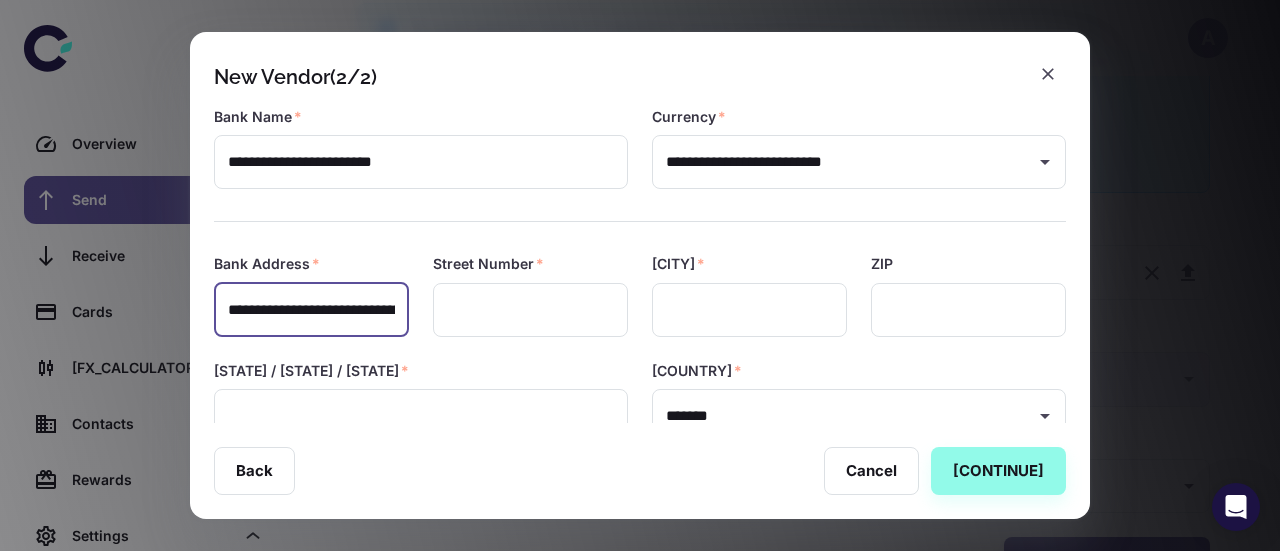 scroll, scrollTop: 0, scrollLeft: 362, axis: horizontal 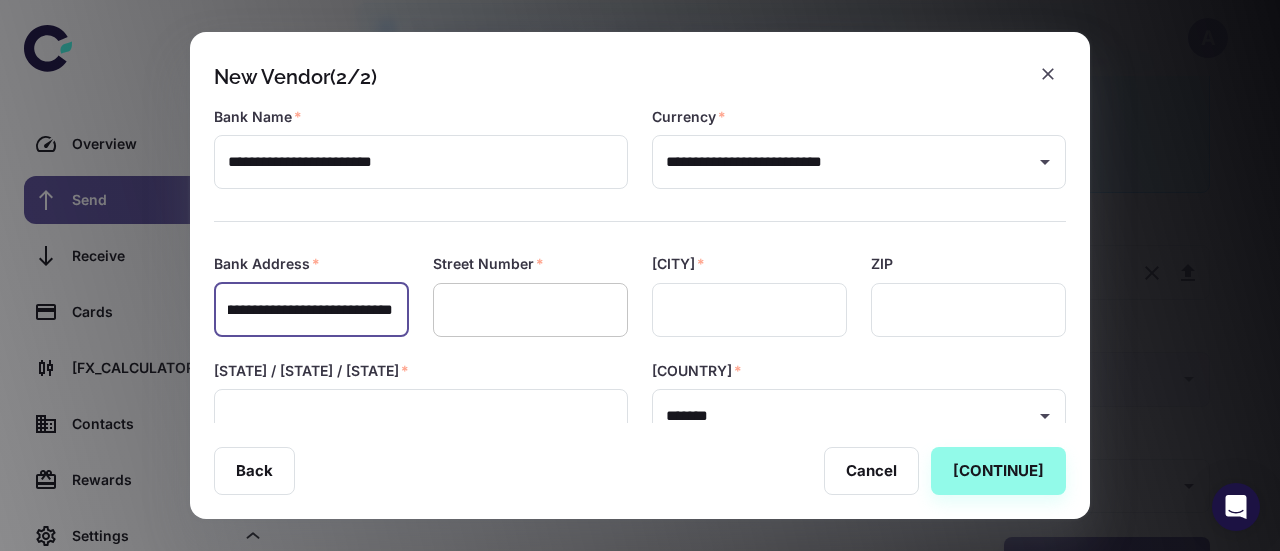 type on "**********" 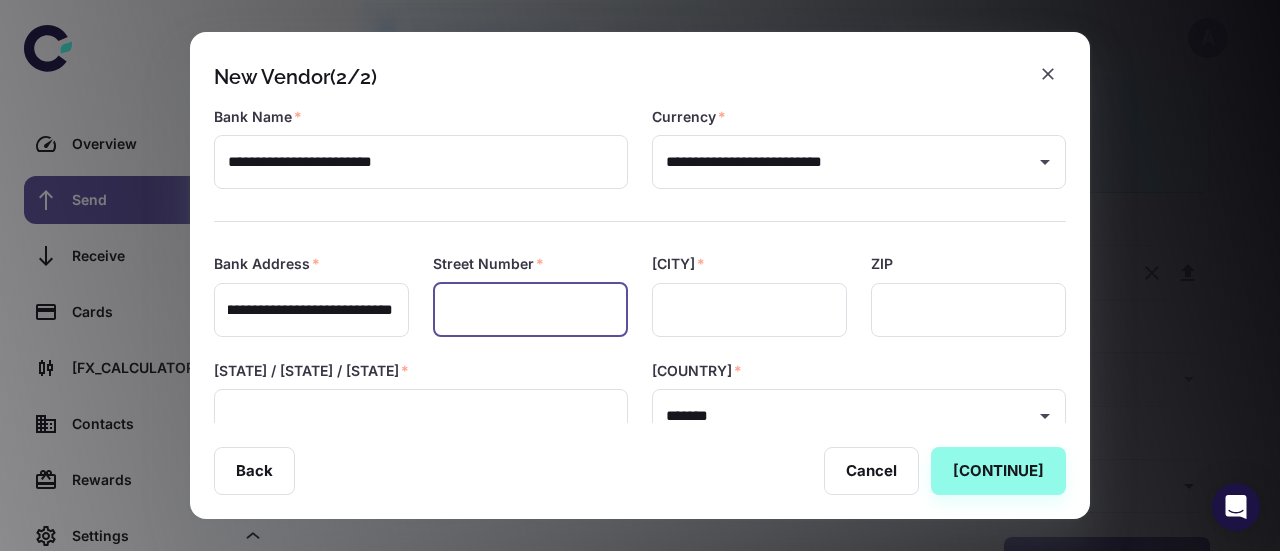 scroll, scrollTop: 0, scrollLeft: 0, axis: both 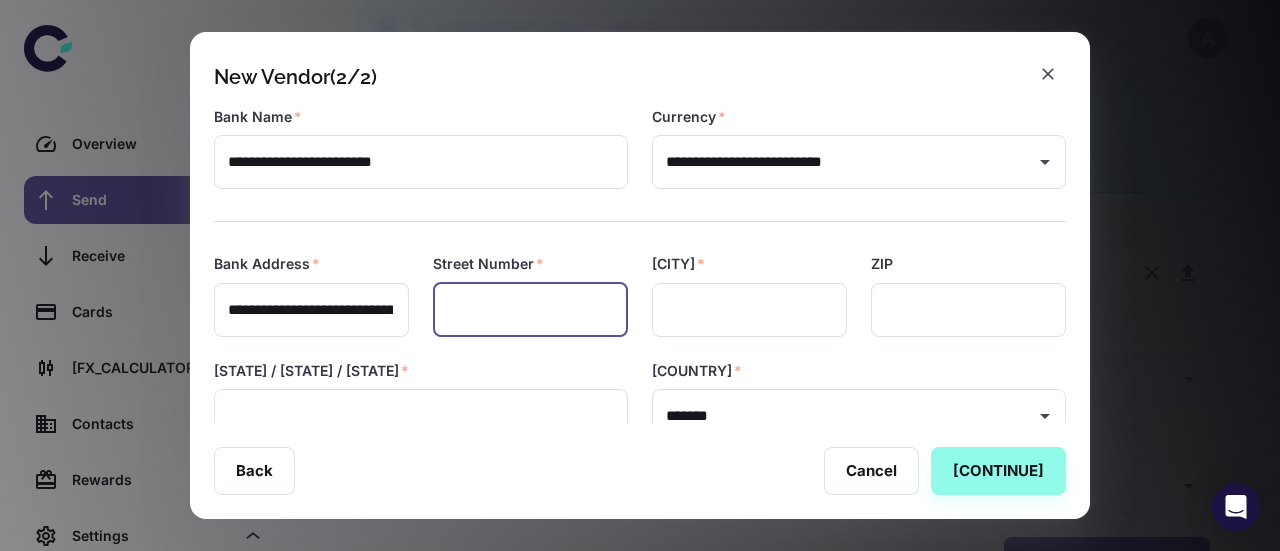 click at bounding box center [530, 310] 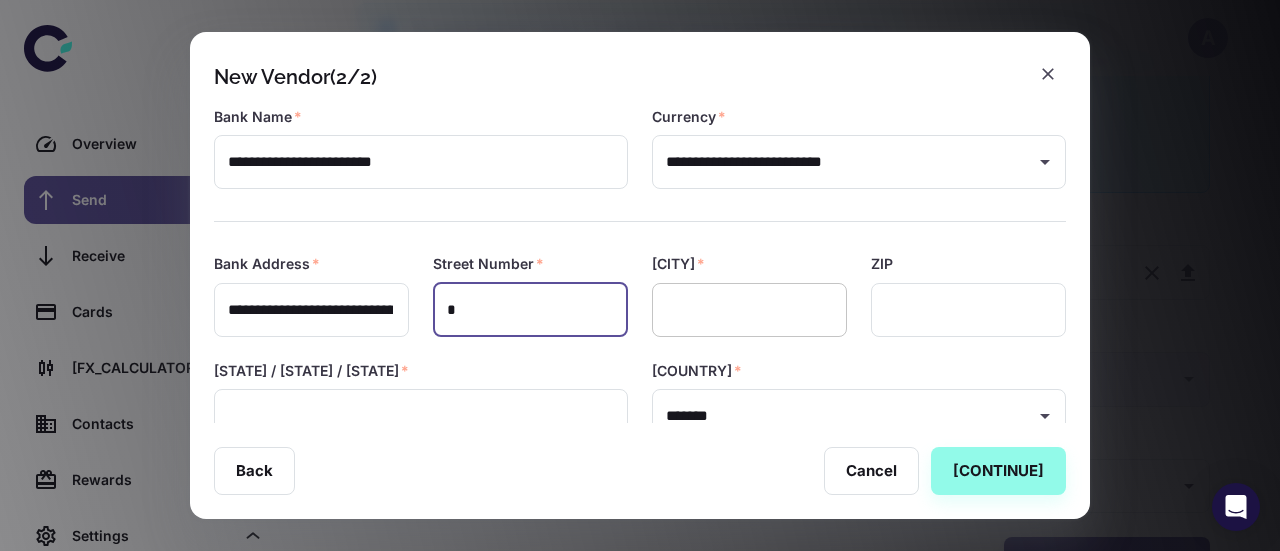 type on "*" 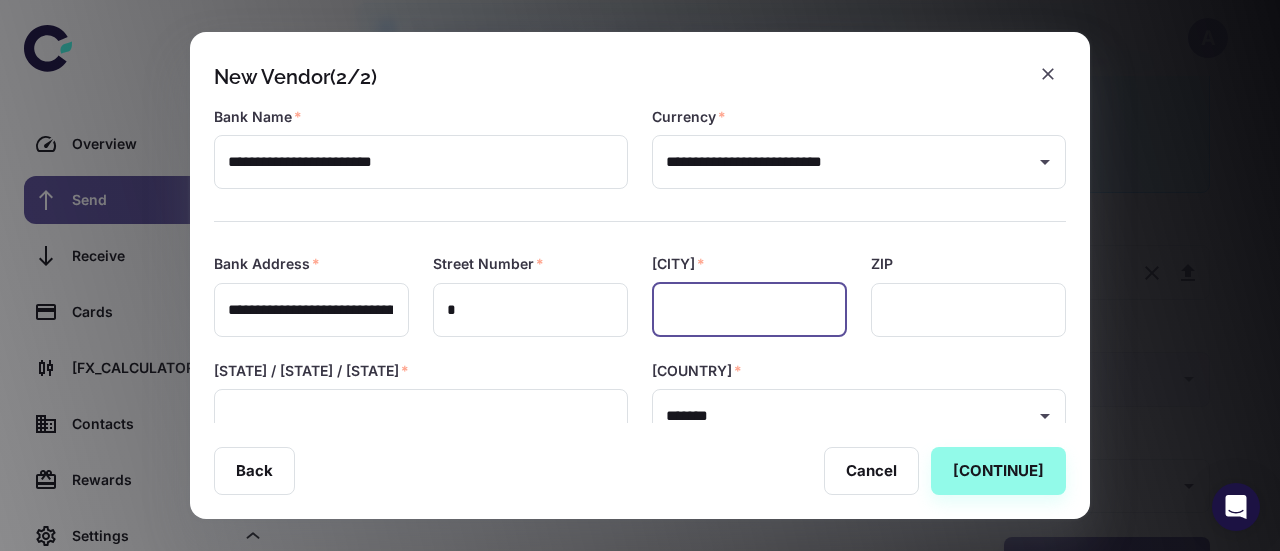 click at bounding box center (749, 310) 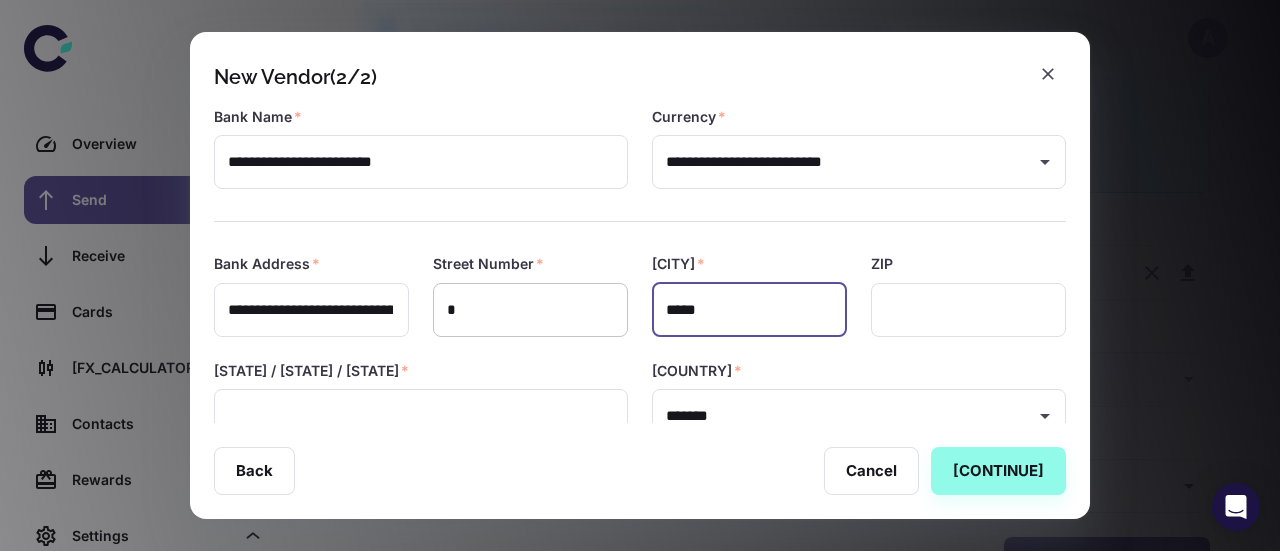 scroll, scrollTop: 209, scrollLeft: 0, axis: vertical 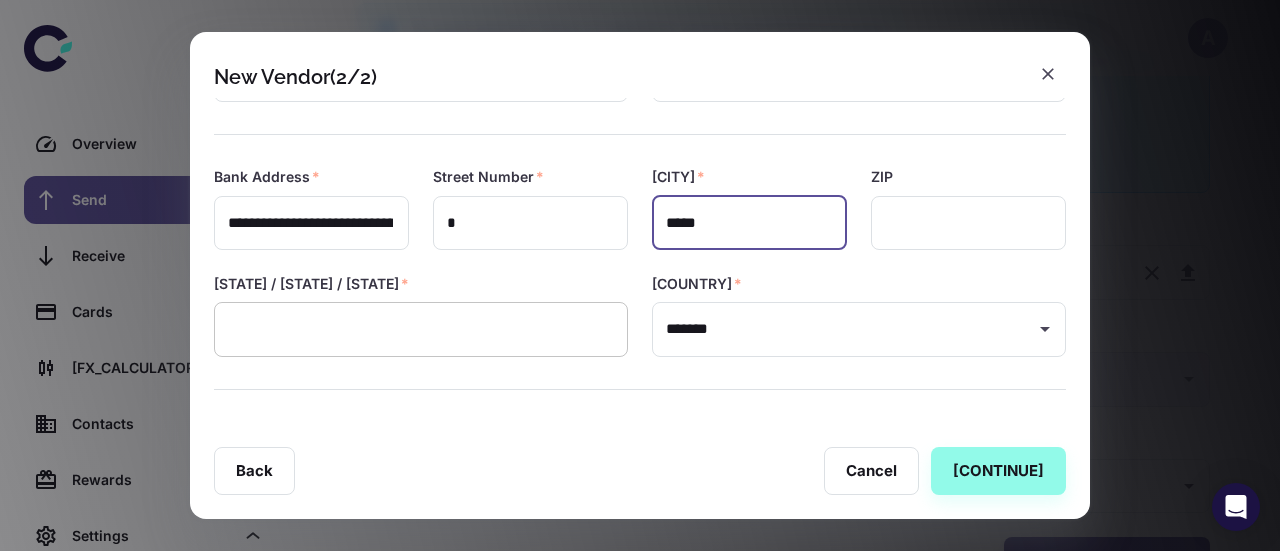 type on "*****" 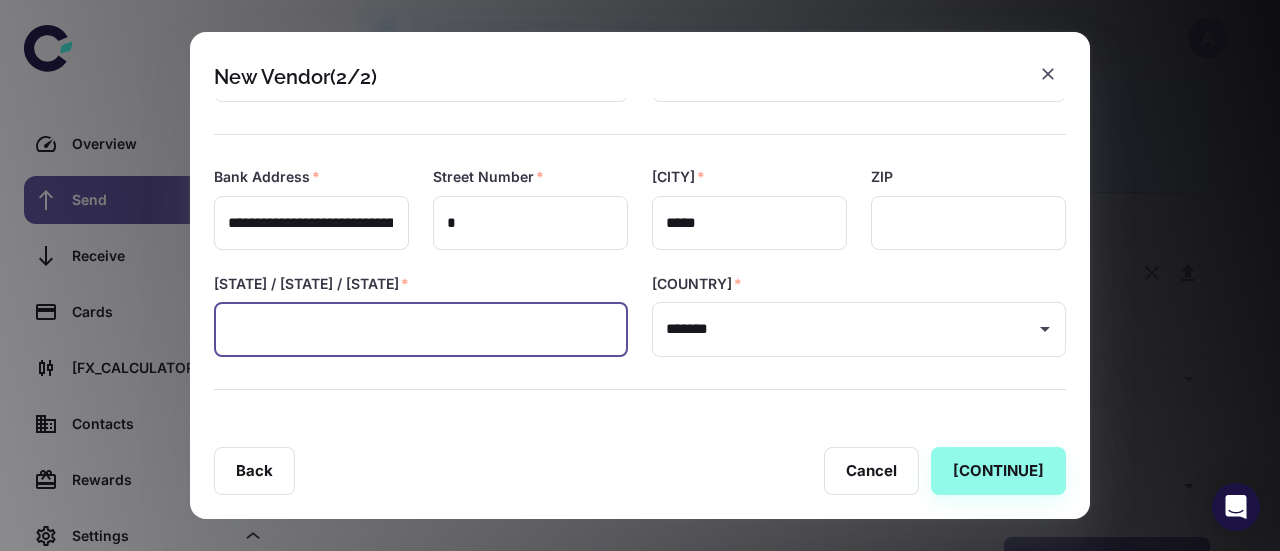 click at bounding box center [421, 329] 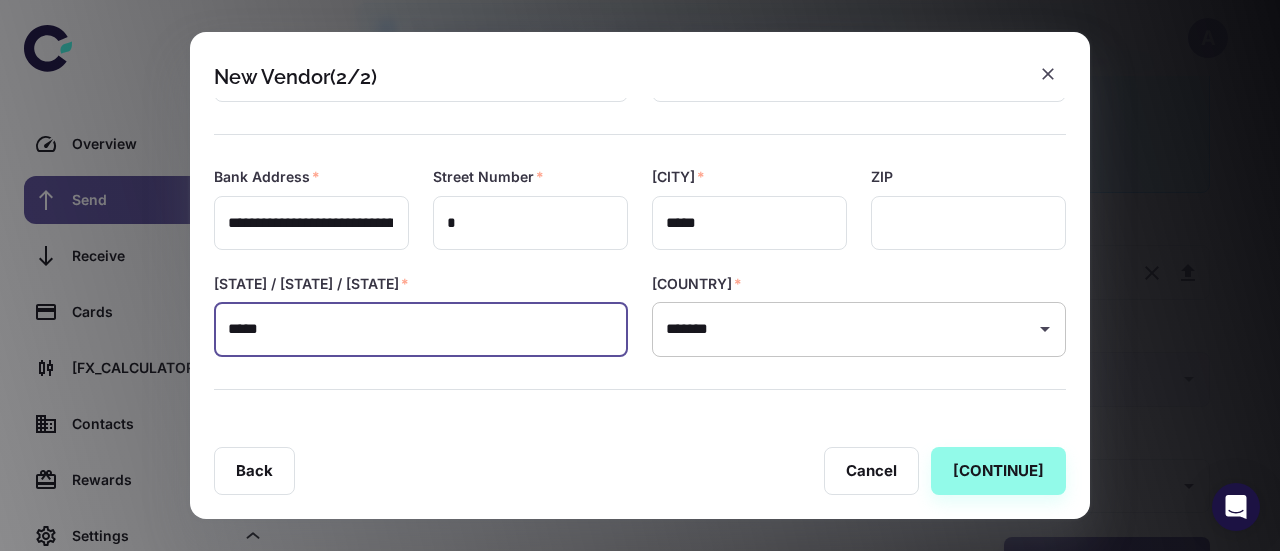 type on "*****" 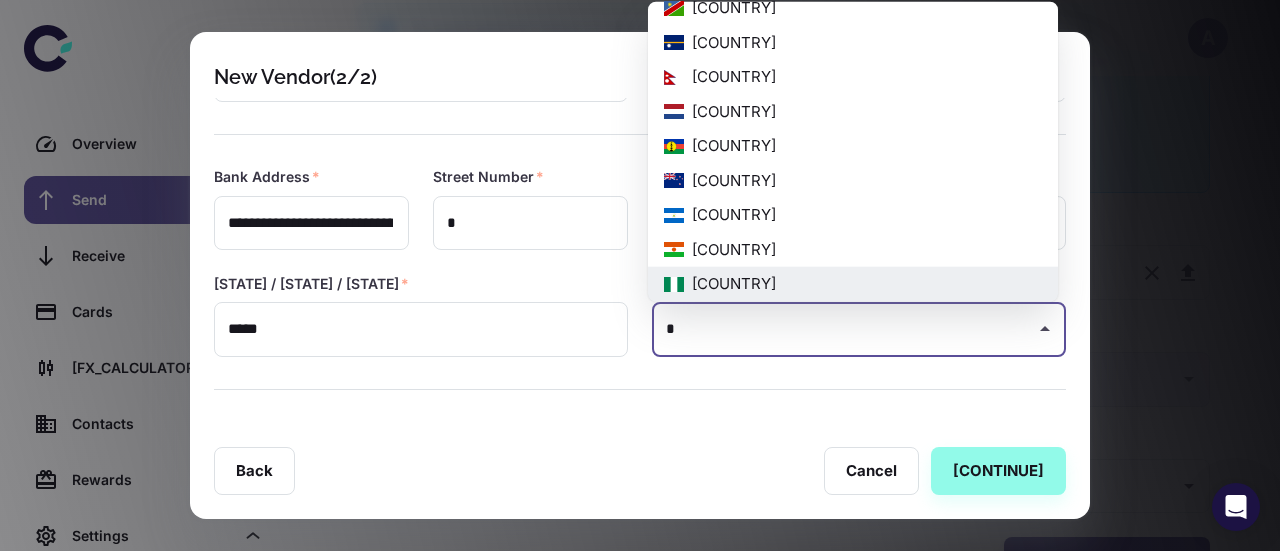 scroll, scrollTop: 0, scrollLeft: 0, axis: both 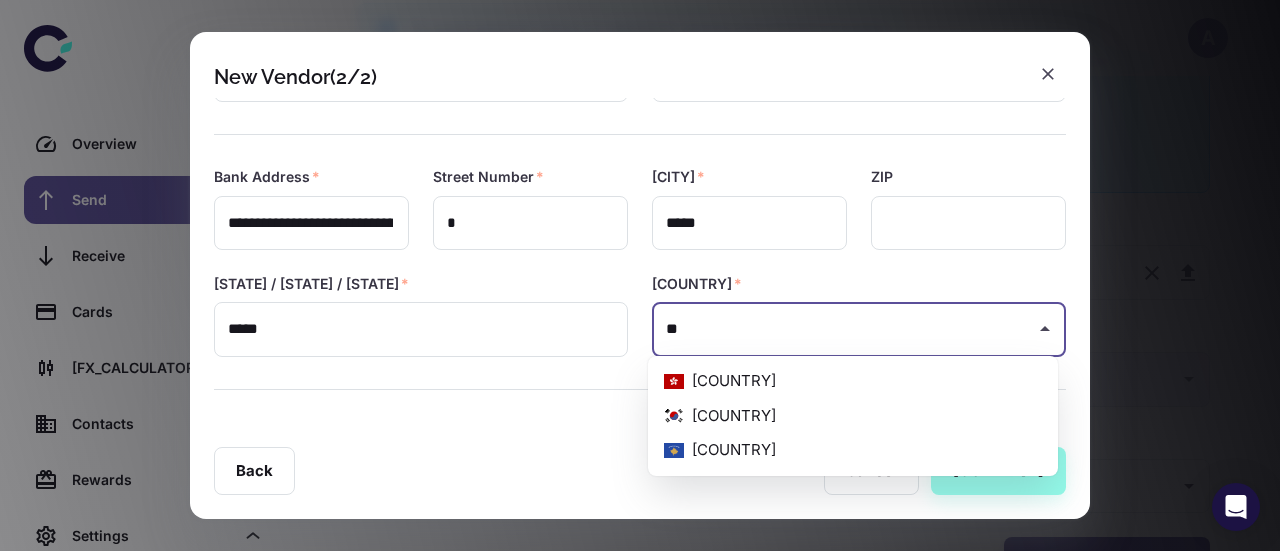 click on "[COUNTRY]" at bounding box center (853, 416) 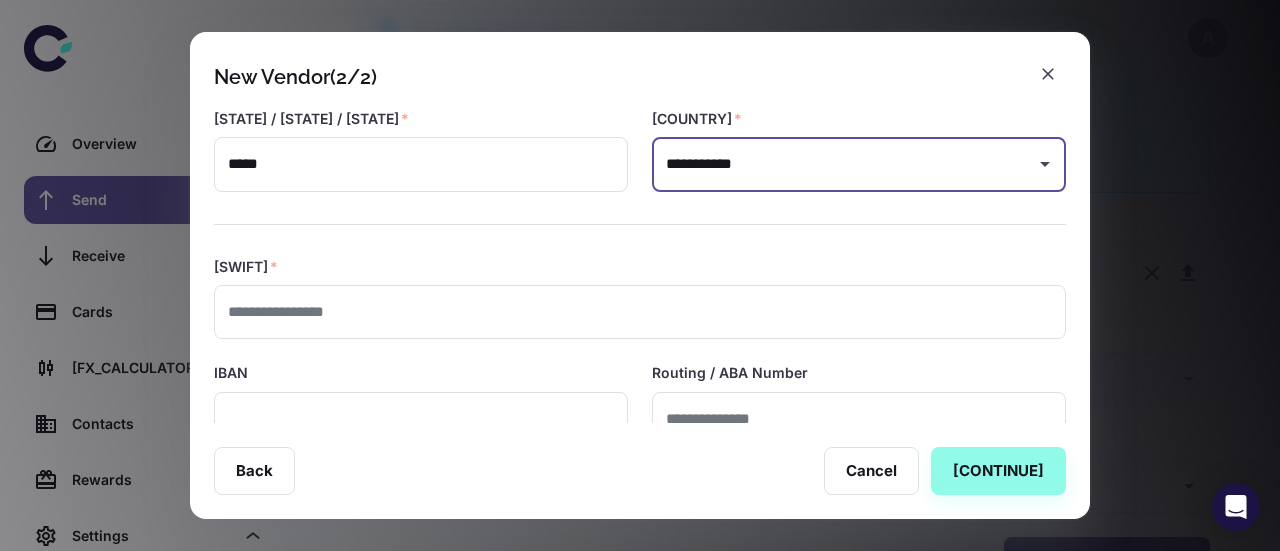 scroll, scrollTop: 375, scrollLeft: 0, axis: vertical 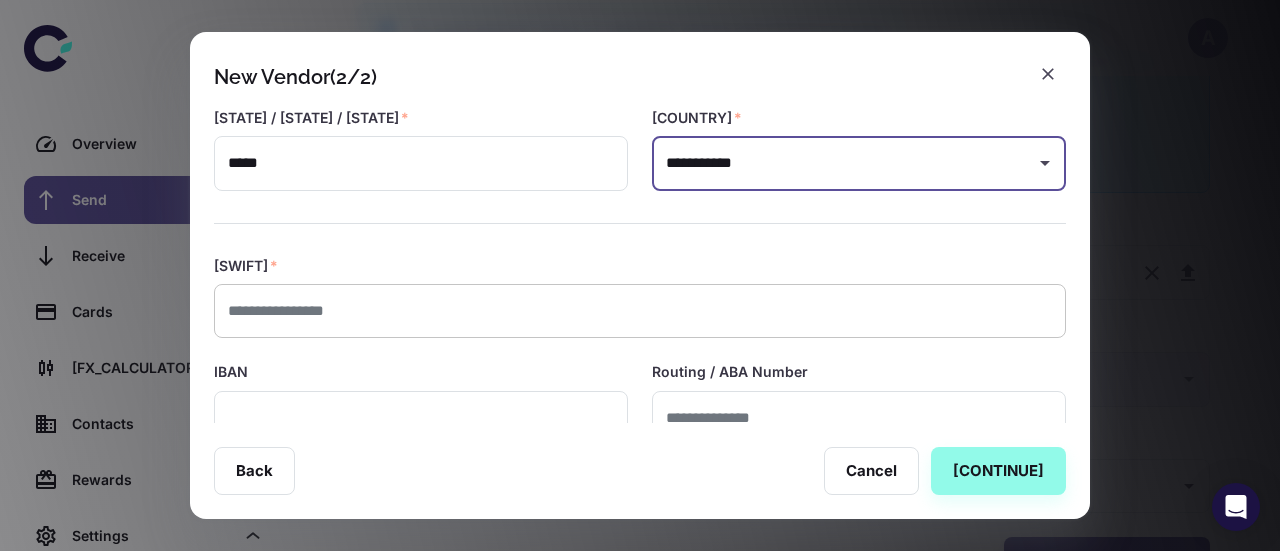 type on "**********" 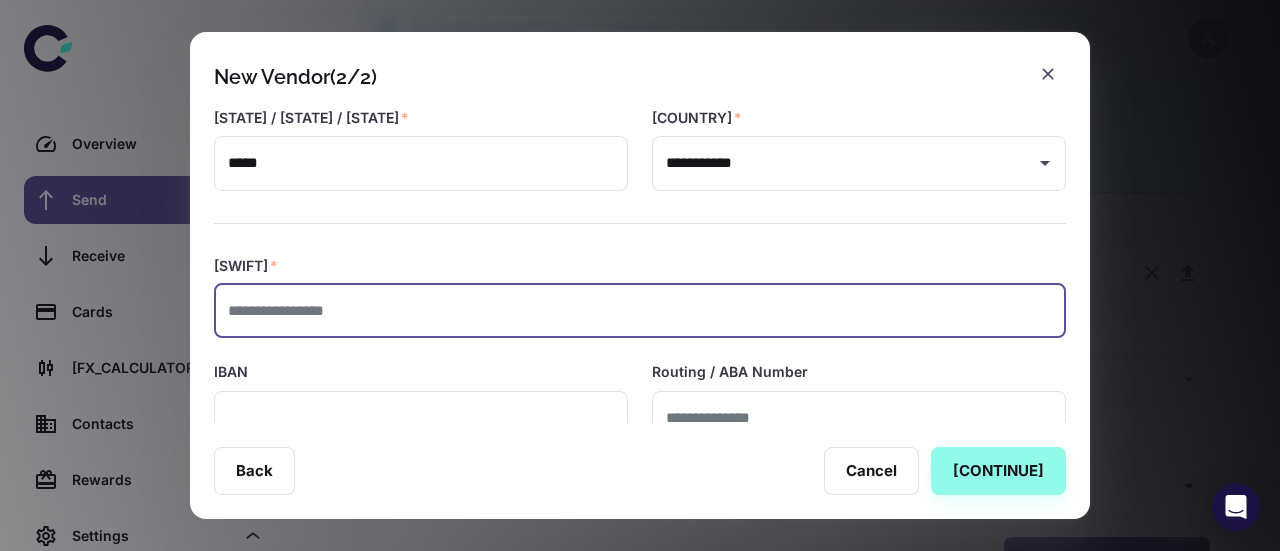 click at bounding box center [640, 311] 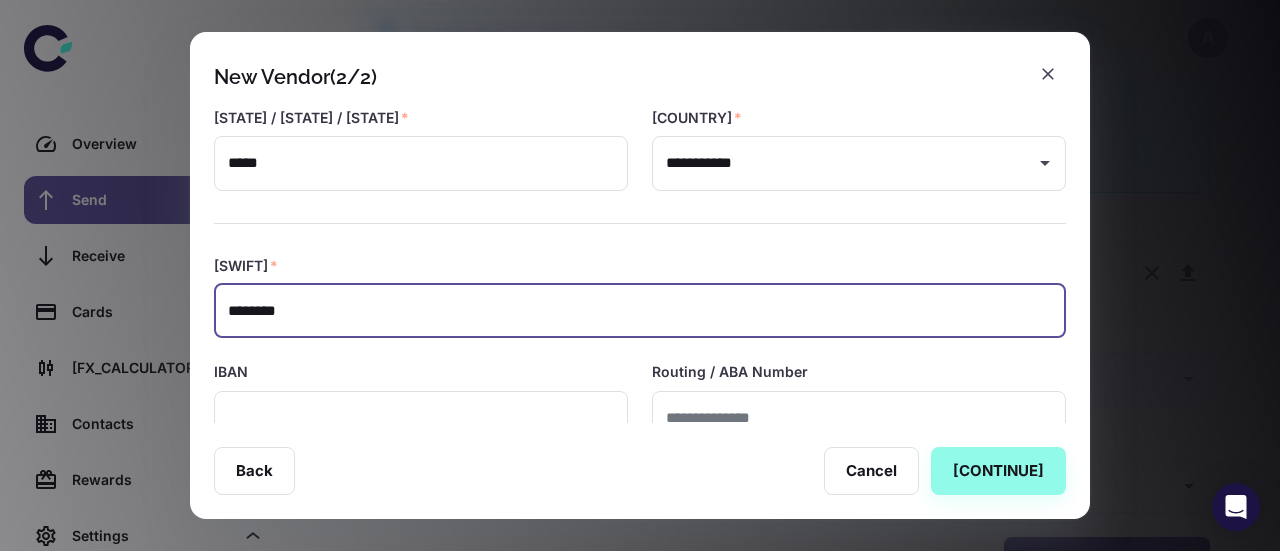 scroll, scrollTop: 502, scrollLeft: 0, axis: vertical 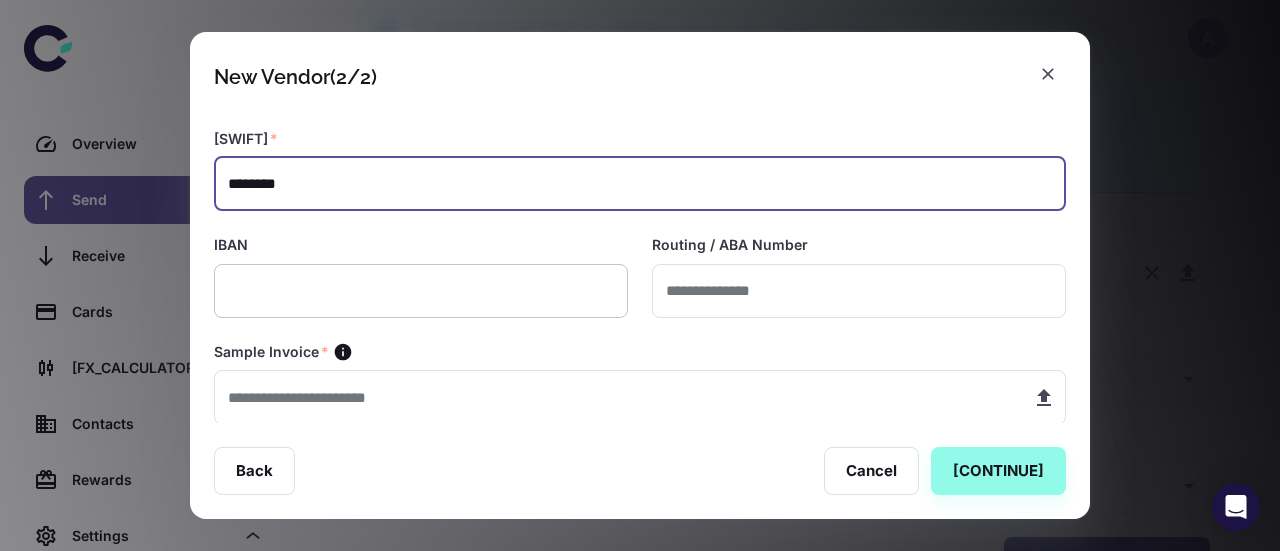 type on "********" 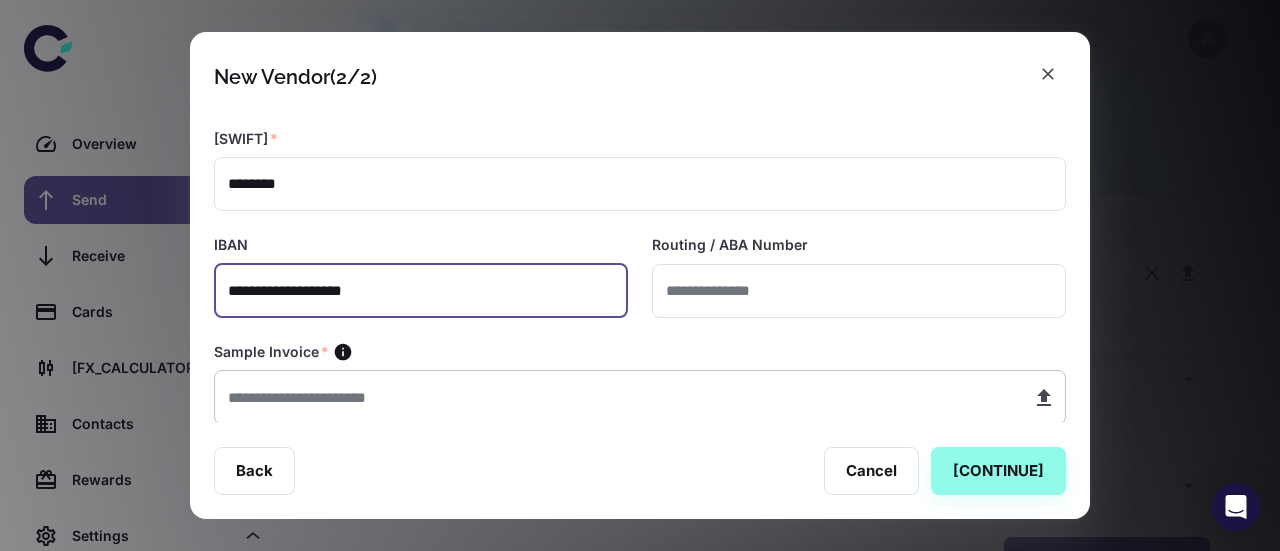 type on "**********" 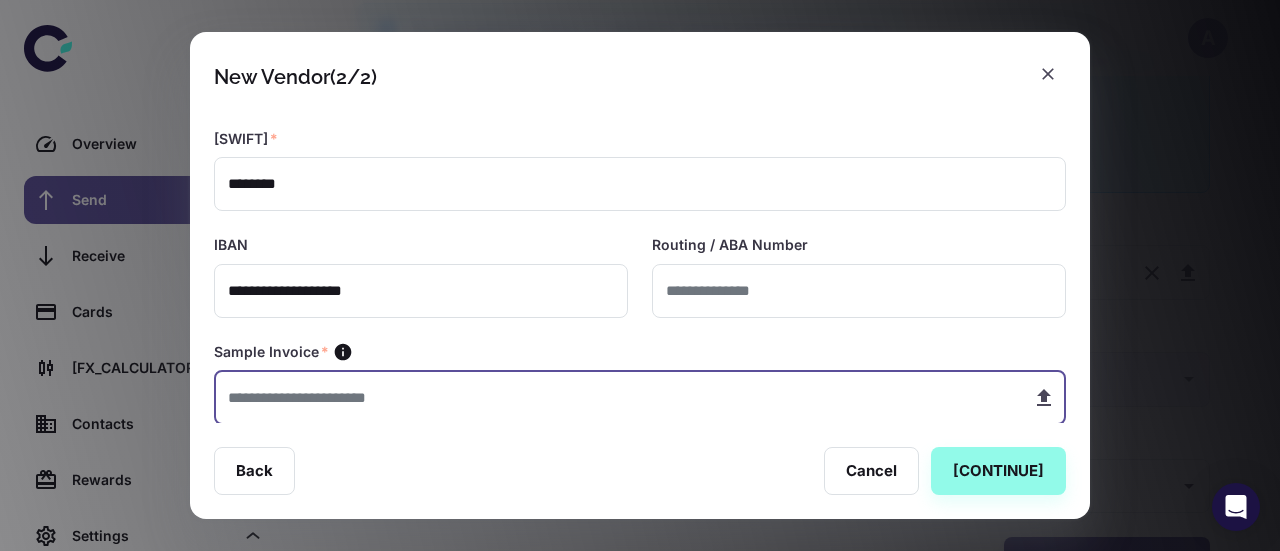 click at bounding box center (615, 397) 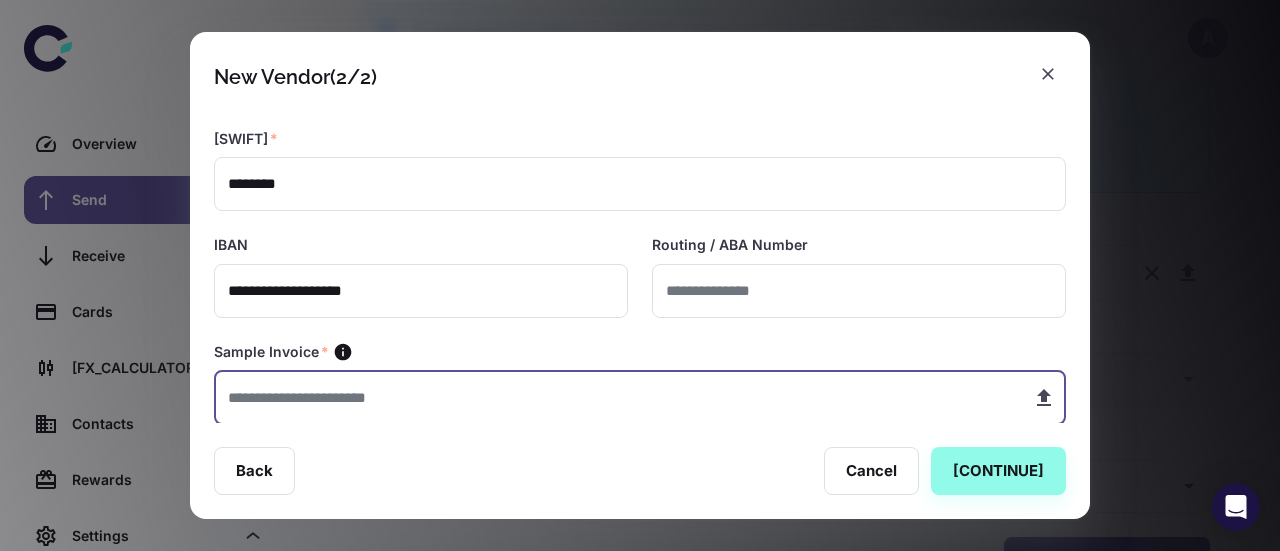 type on "**********" 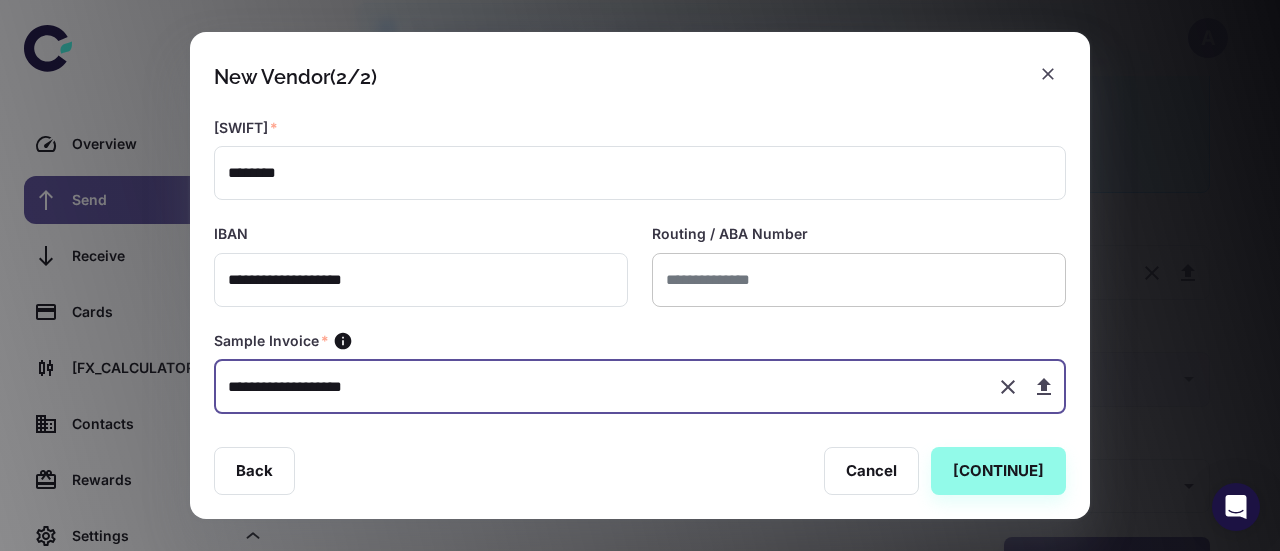 scroll, scrollTop: 526, scrollLeft: 0, axis: vertical 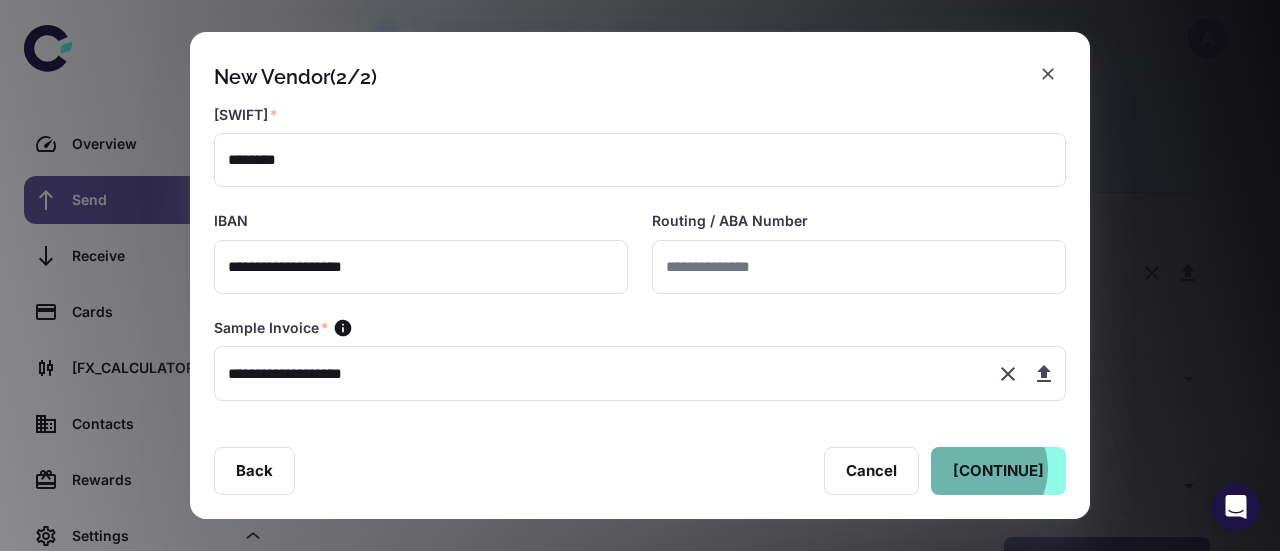 click on "[CONTINUE]" at bounding box center [998, 471] 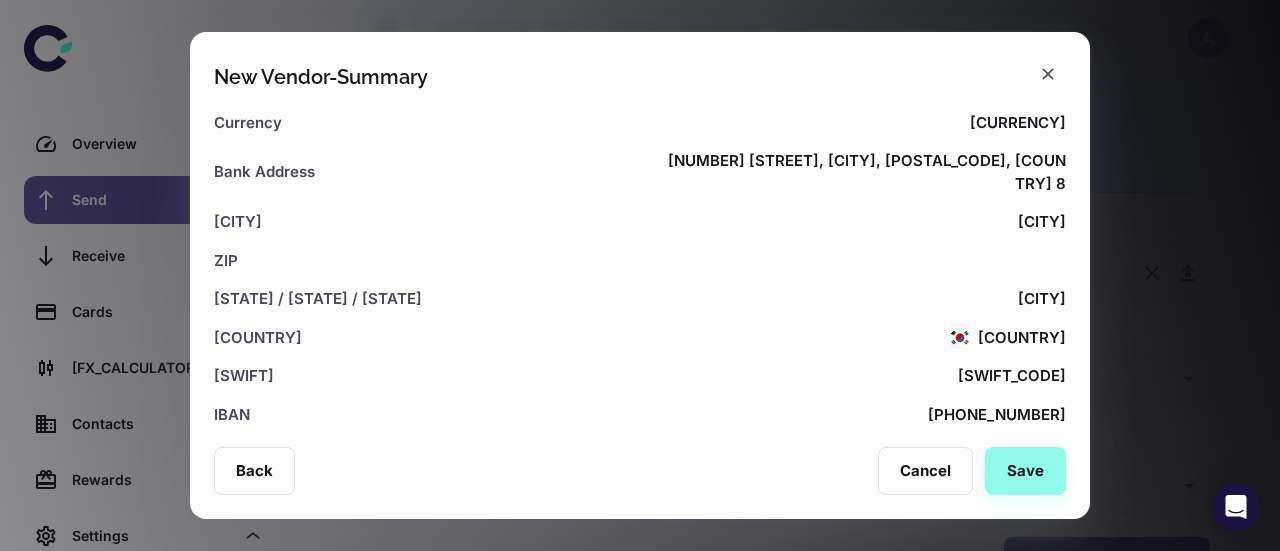 scroll, scrollTop: 639, scrollLeft: 0, axis: vertical 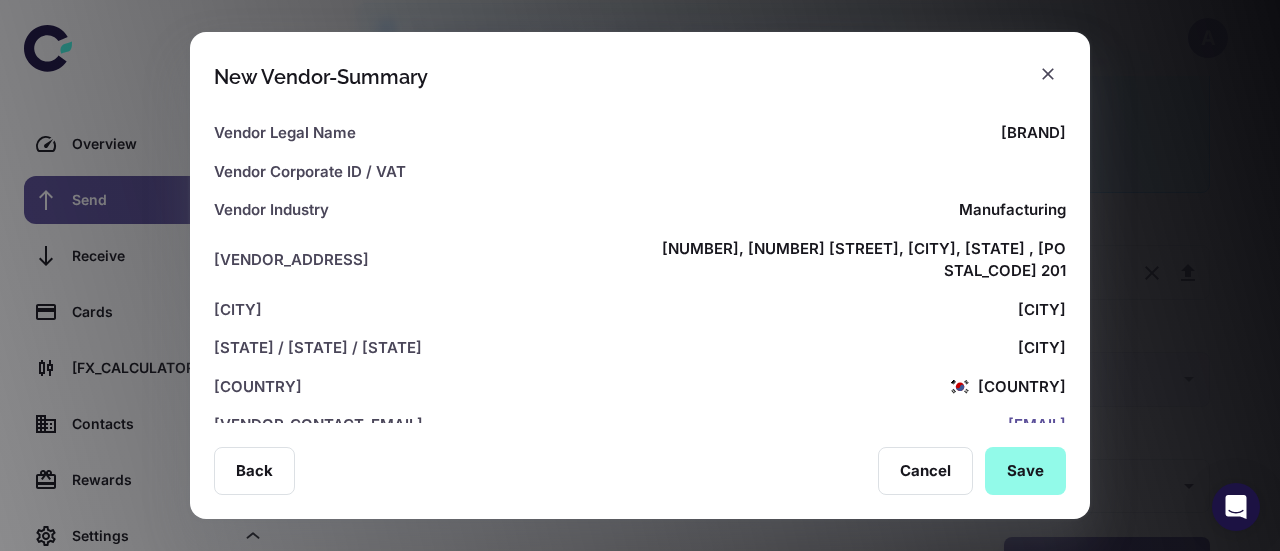 click on "Save" at bounding box center (1025, 471) 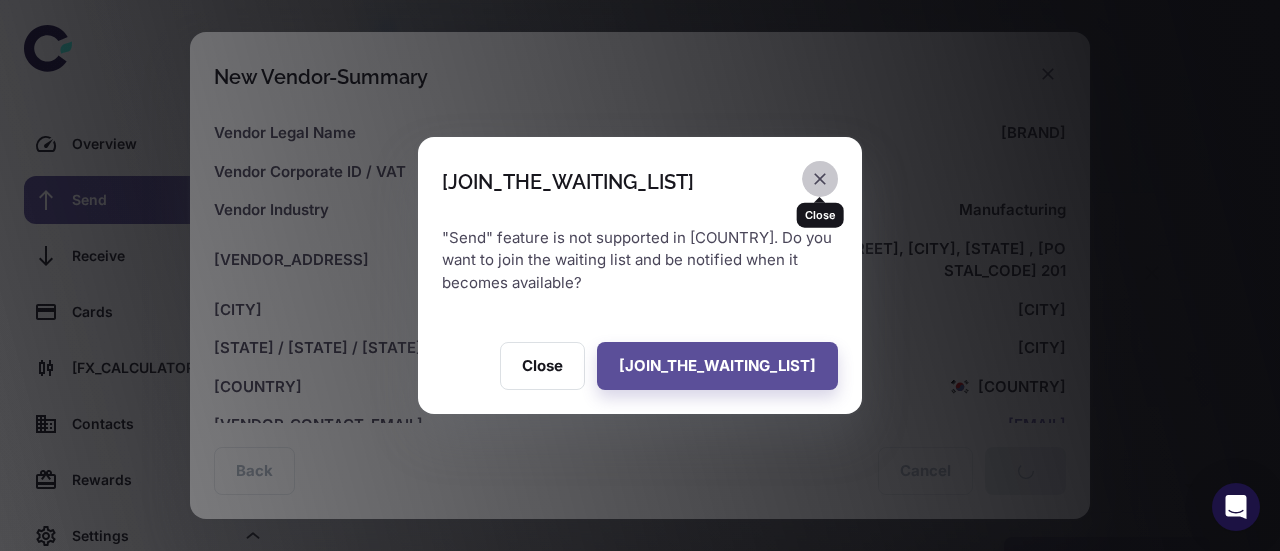 click at bounding box center [820, 179] 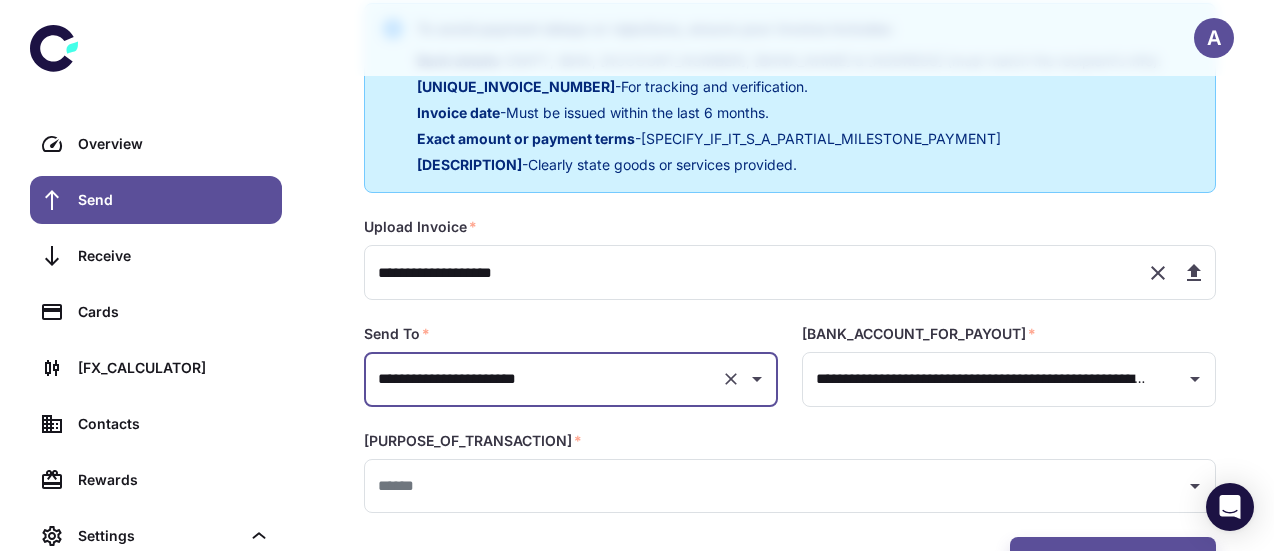 scroll, scrollTop: 515, scrollLeft: 0, axis: vertical 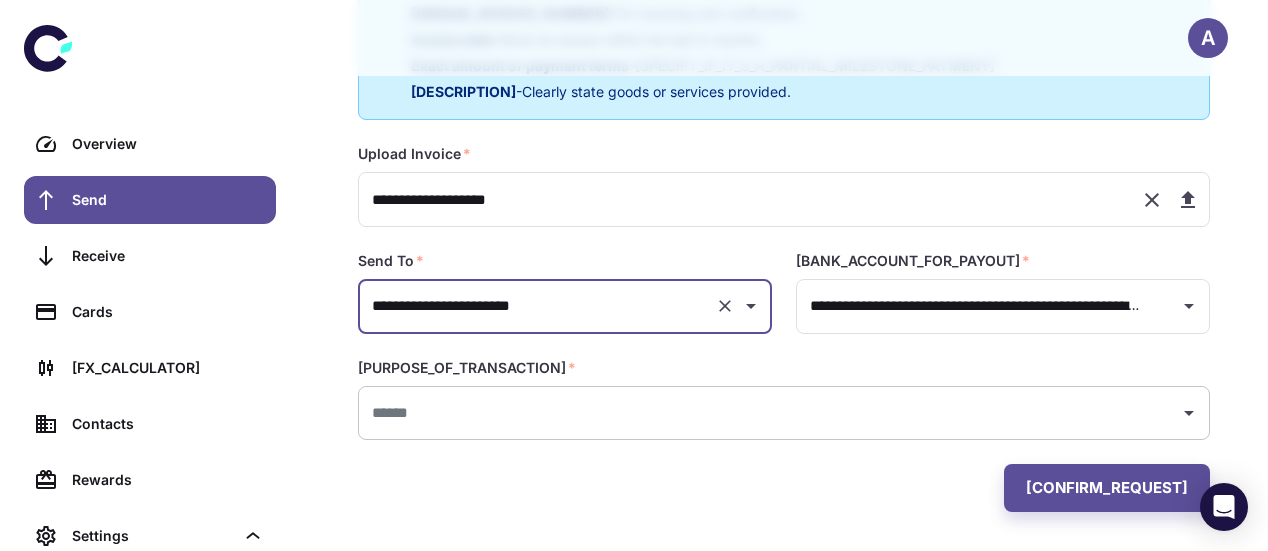 click at bounding box center [769, 413] 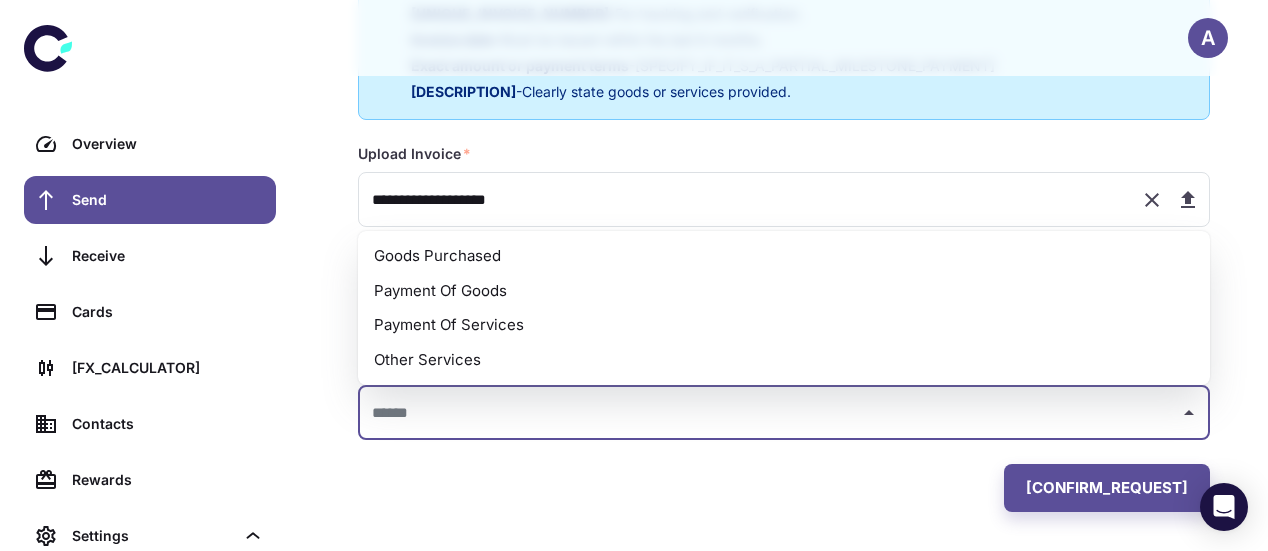 click on "Payment Of Goods" at bounding box center (784, 291) 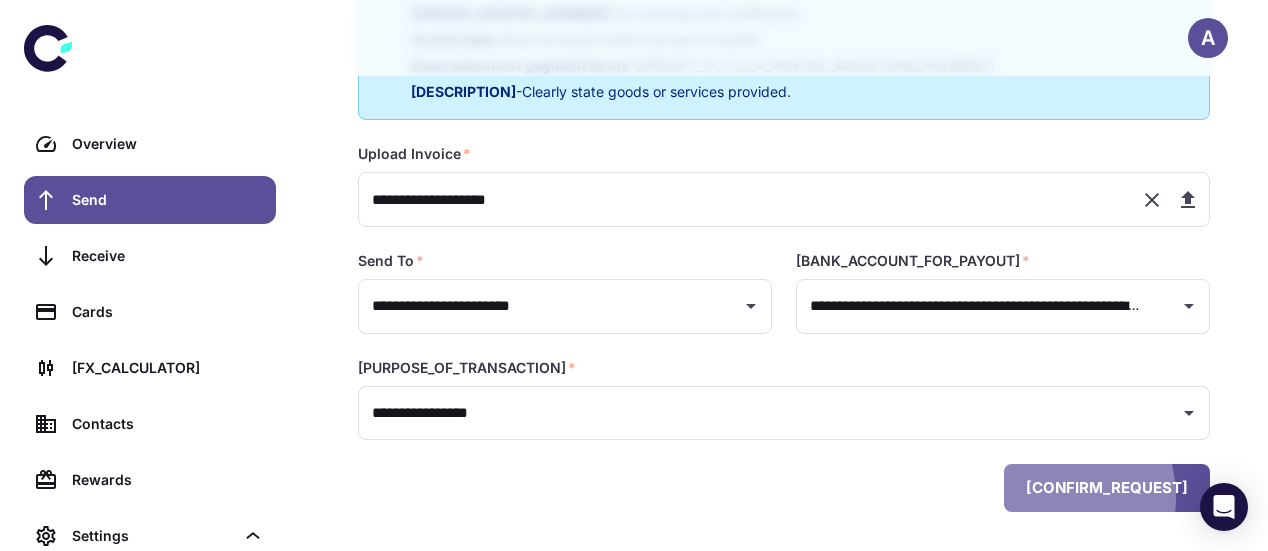 click on "[CONFIRM_REQUEST]" at bounding box center [1107, 488] 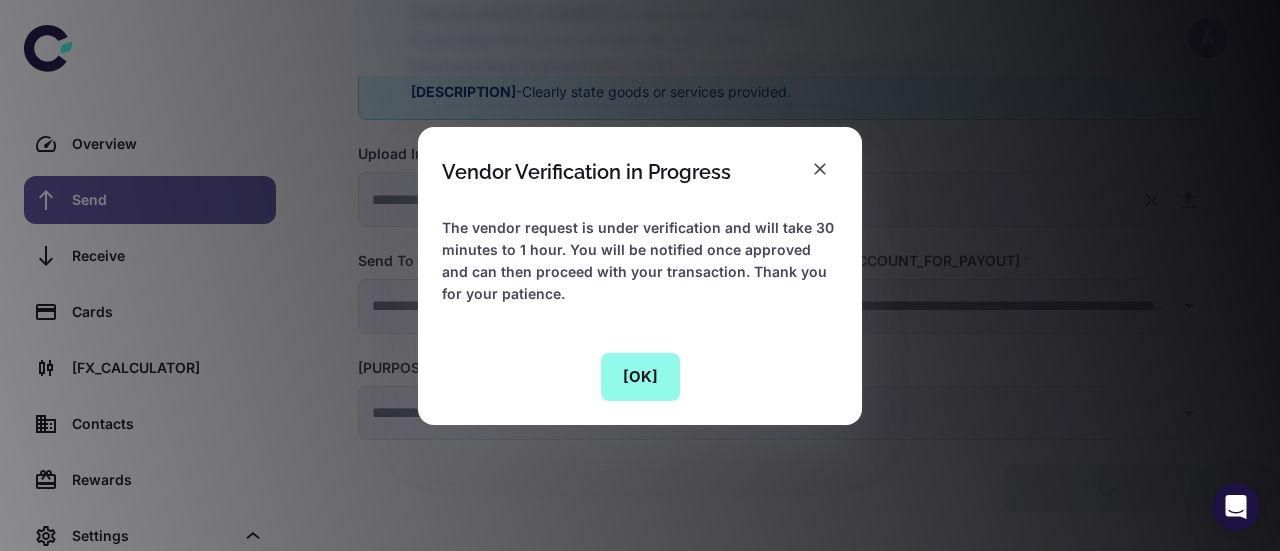 click on "[OK]" at bounding box center [640, 377] 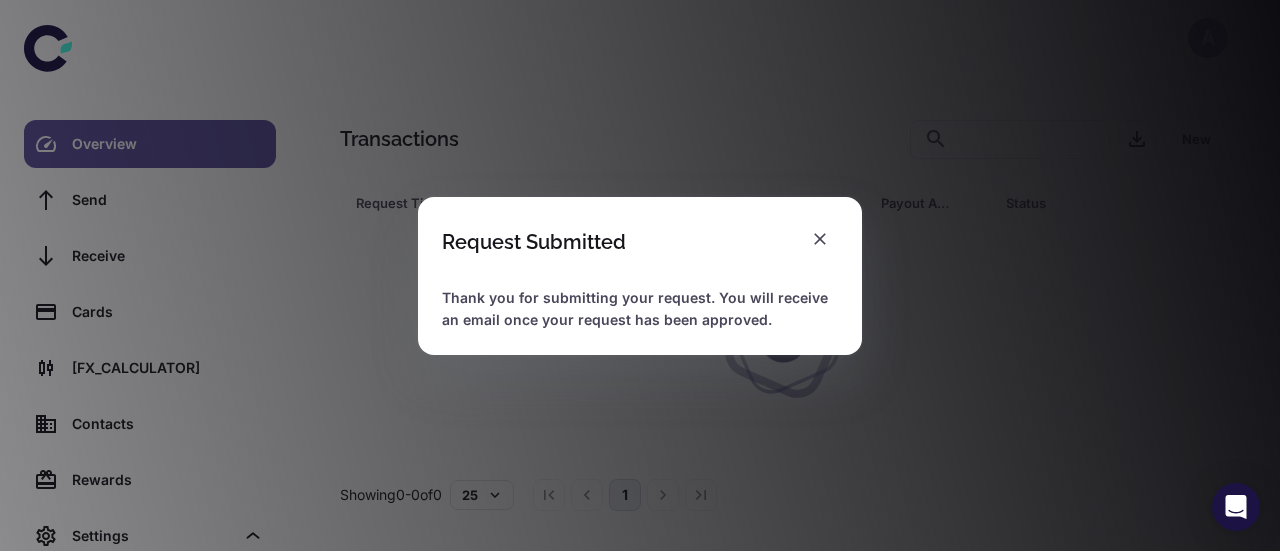 scroll, scrollTop: 0, scrollLeft: 0, axis: both 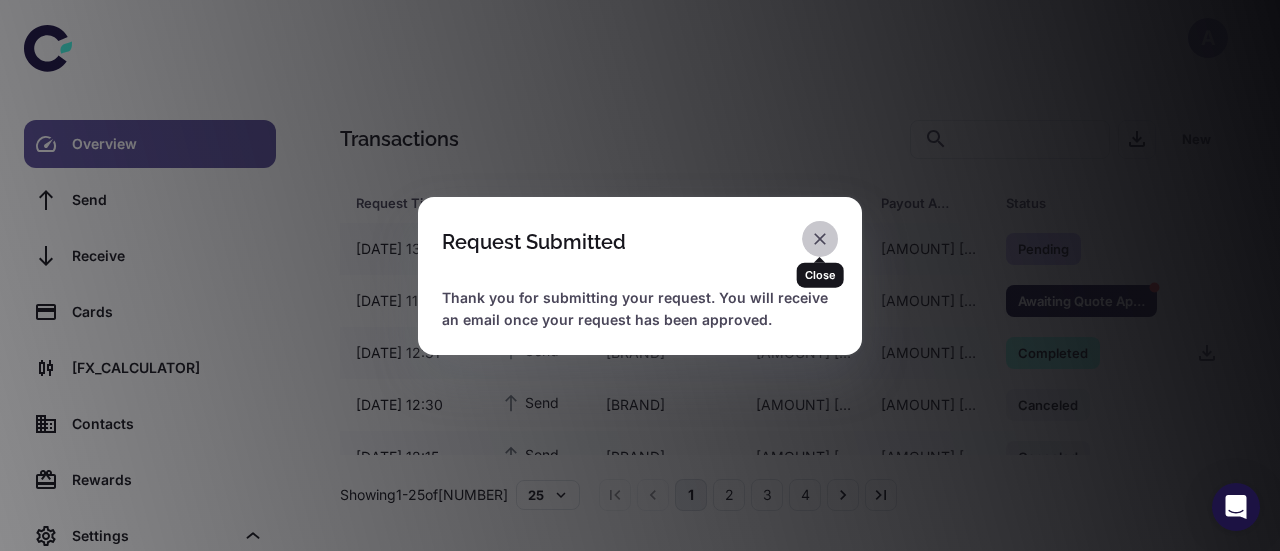 click at bounding box center (820, 239) 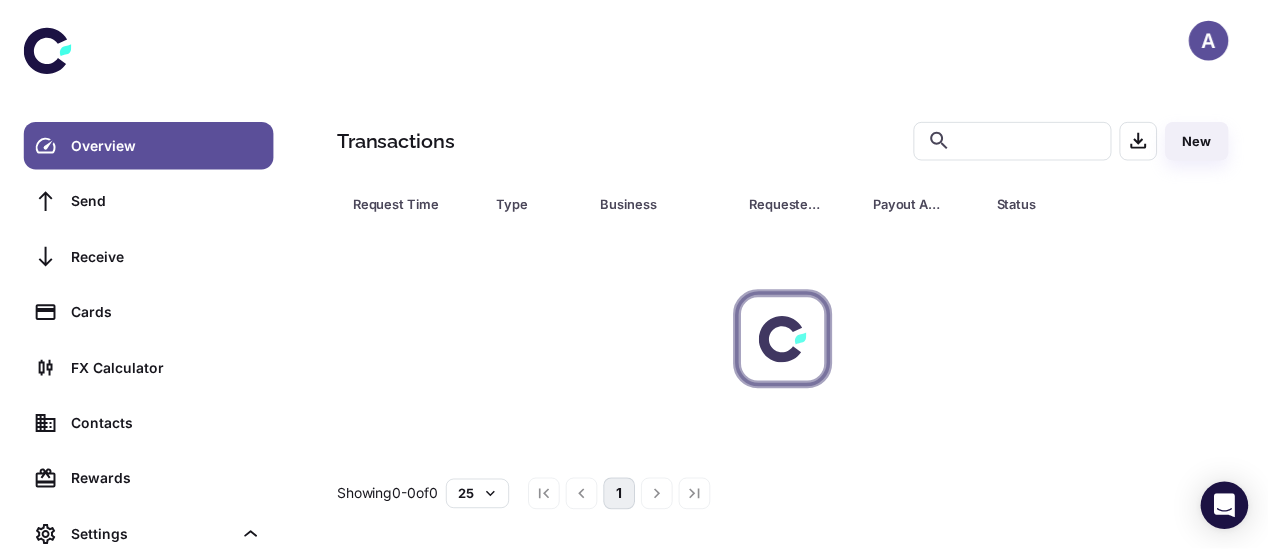 scroll, scrollTop: 0, scrollLeft: 0, axis: both 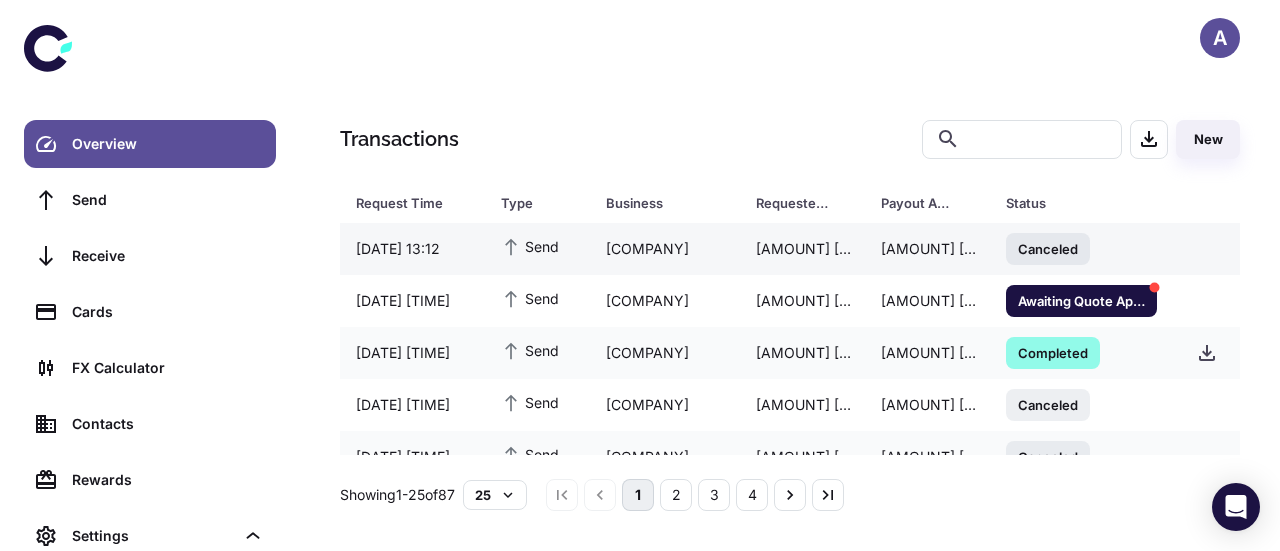 click on "[DATE]   [TIME]" at bounding box center (412, 249) 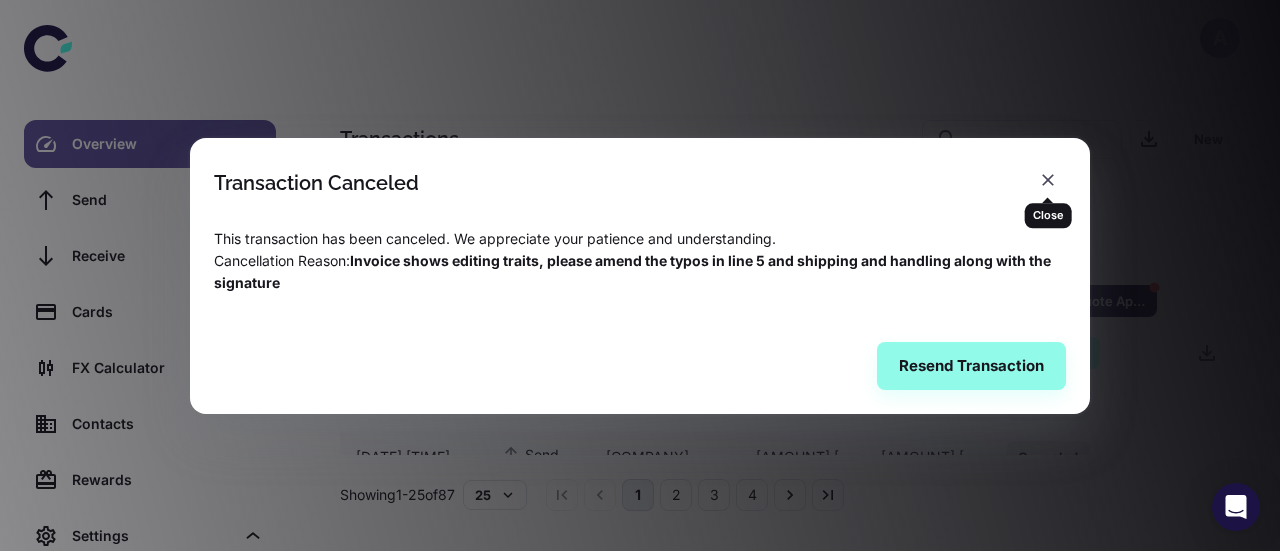 click at bounding box center [1048, 180] 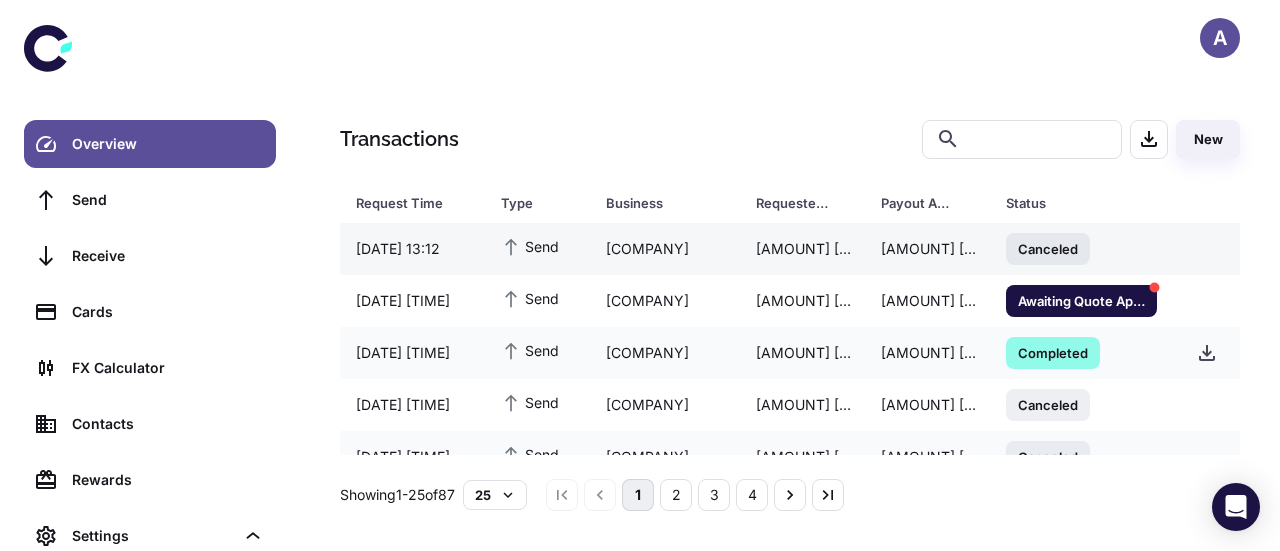 click on "Canceled" at bounding box center [1048, 248] 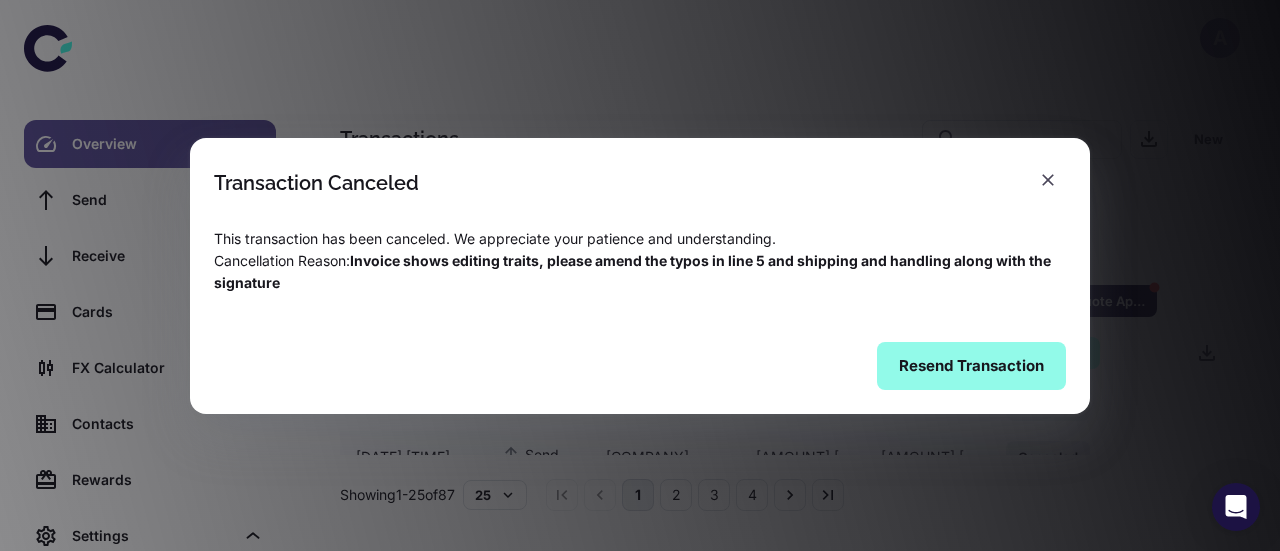 click on "Resend Transaction" at bounding box center (971, 366) 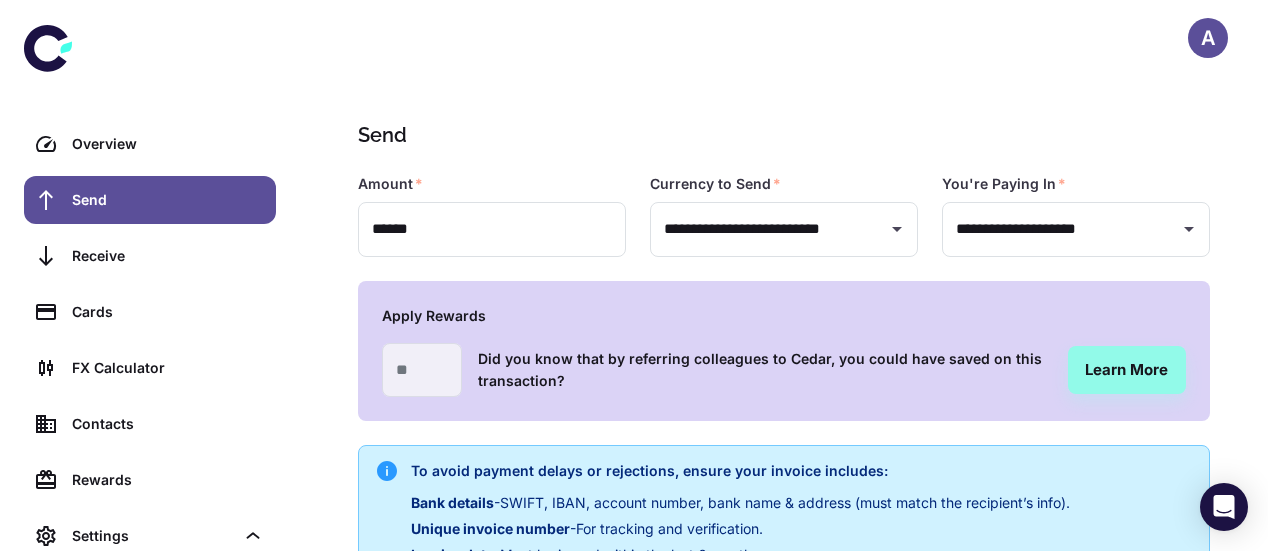 scroll, scrollTop: 257, scrollLeft: 0, axis: vertical 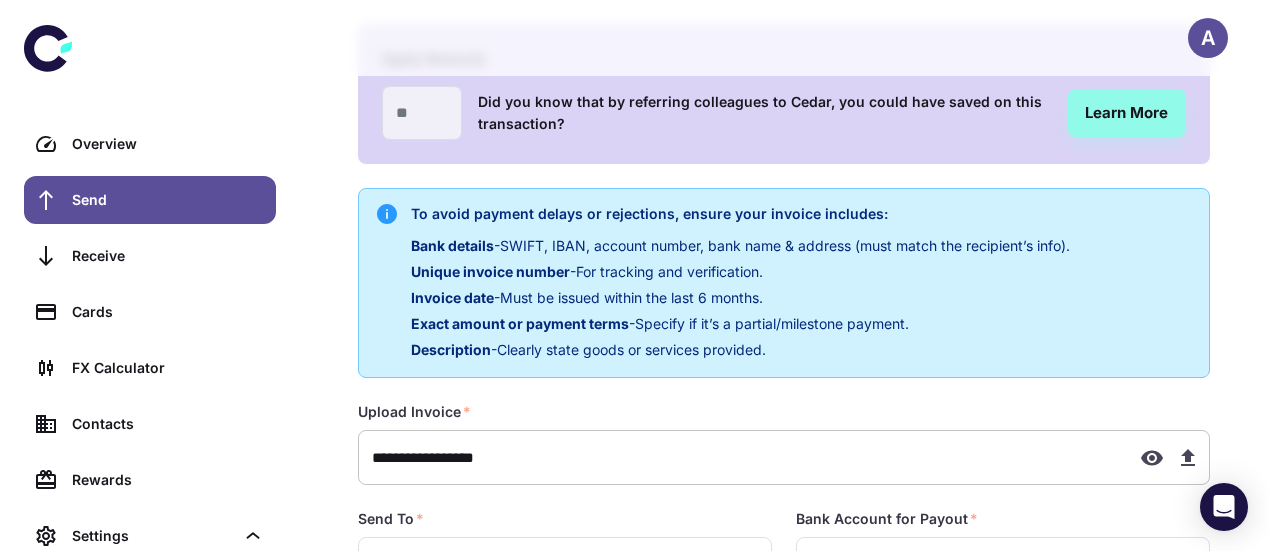 click on "**********" at bounding box center (741, 457) 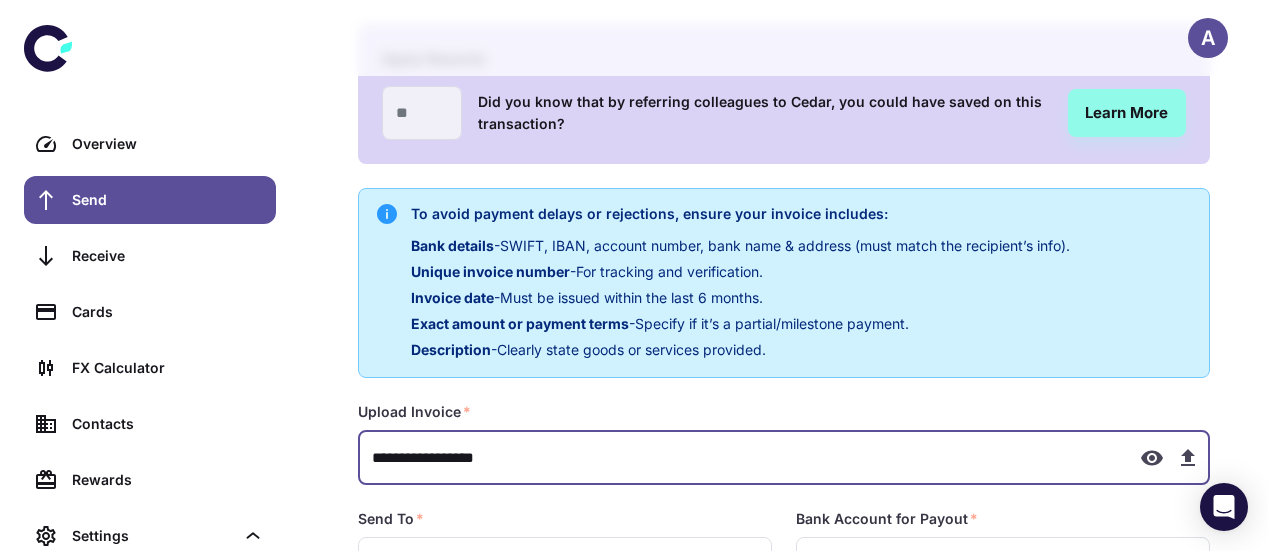 type on "**********" 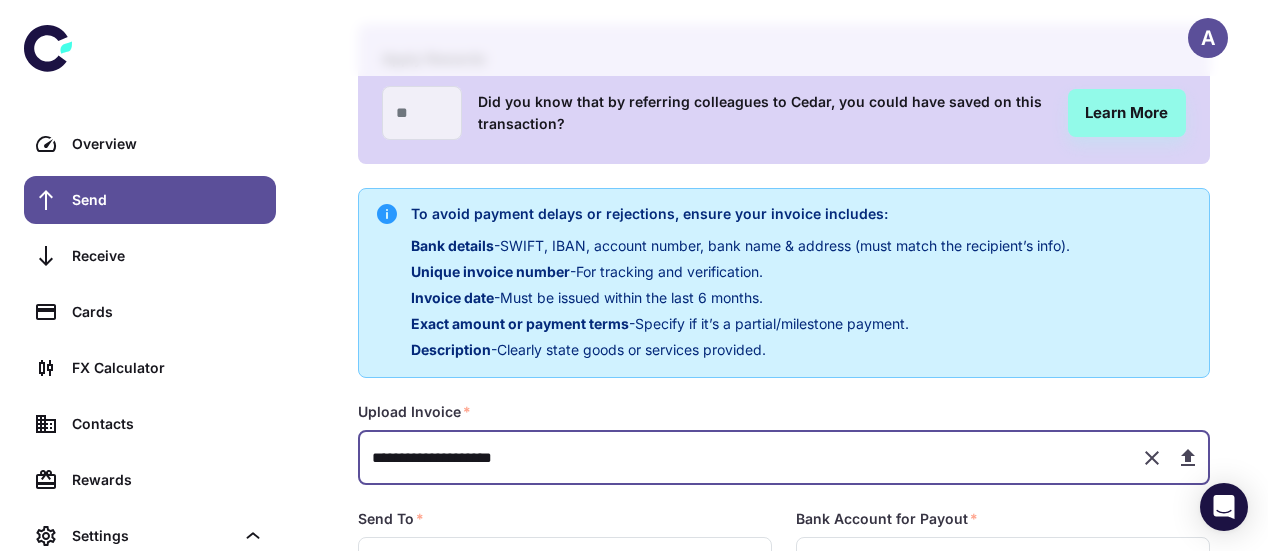 scroll, scrollTop: 515, scrollLeft: 0, axis: vertical 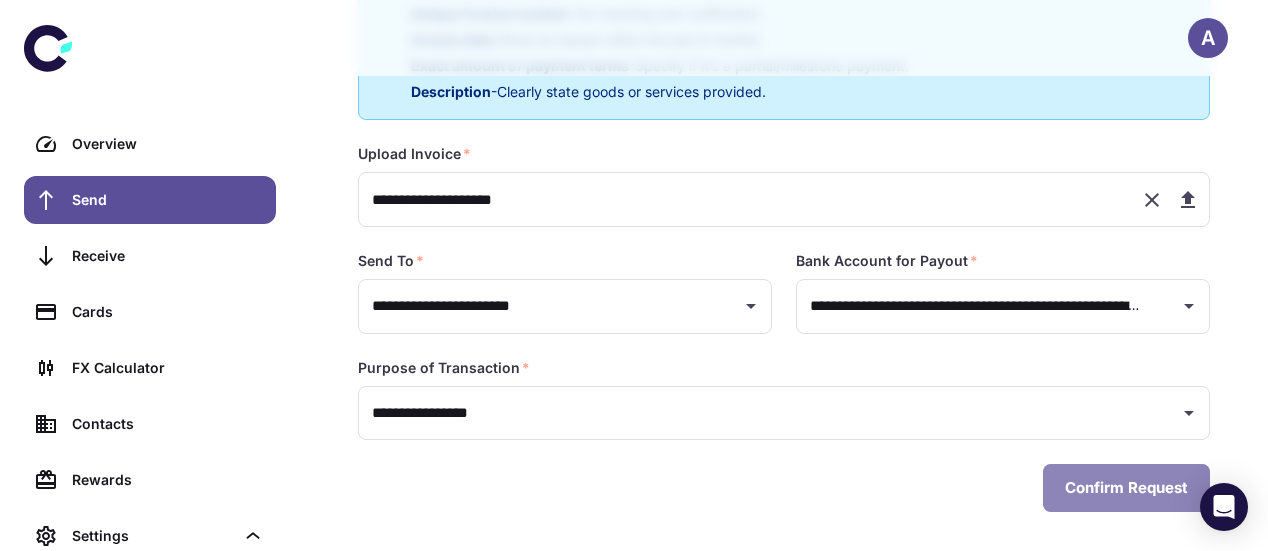 click on "Confirm Request" at bounding box center (1126, 488) 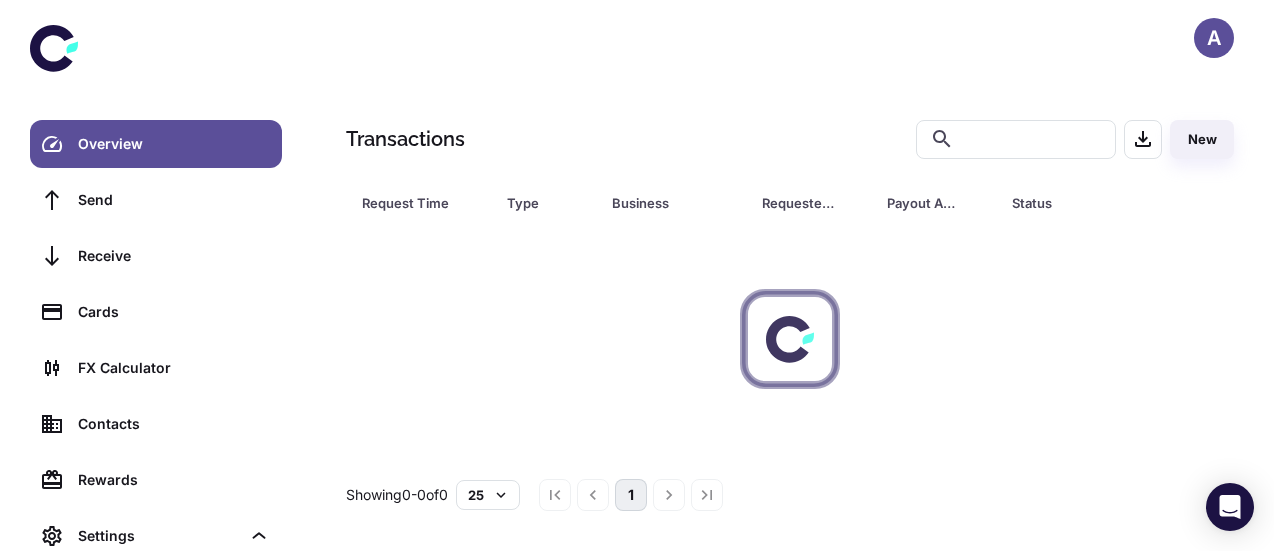scroll, scrollTop: 0, scrollLeft: 0, axis: both 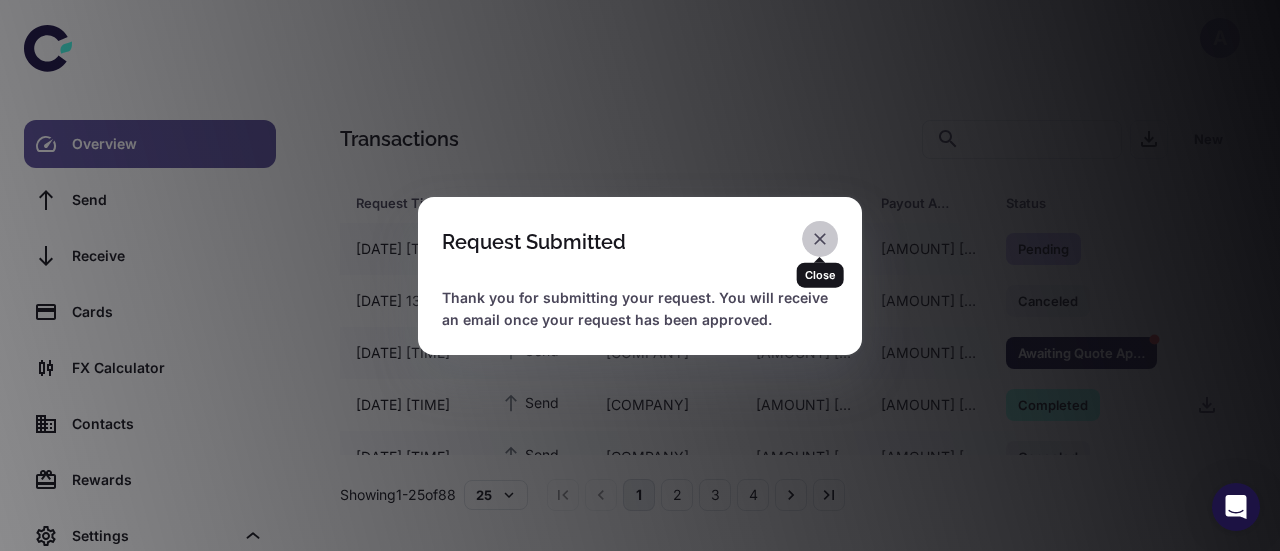 click at bounding box center (820, 239) 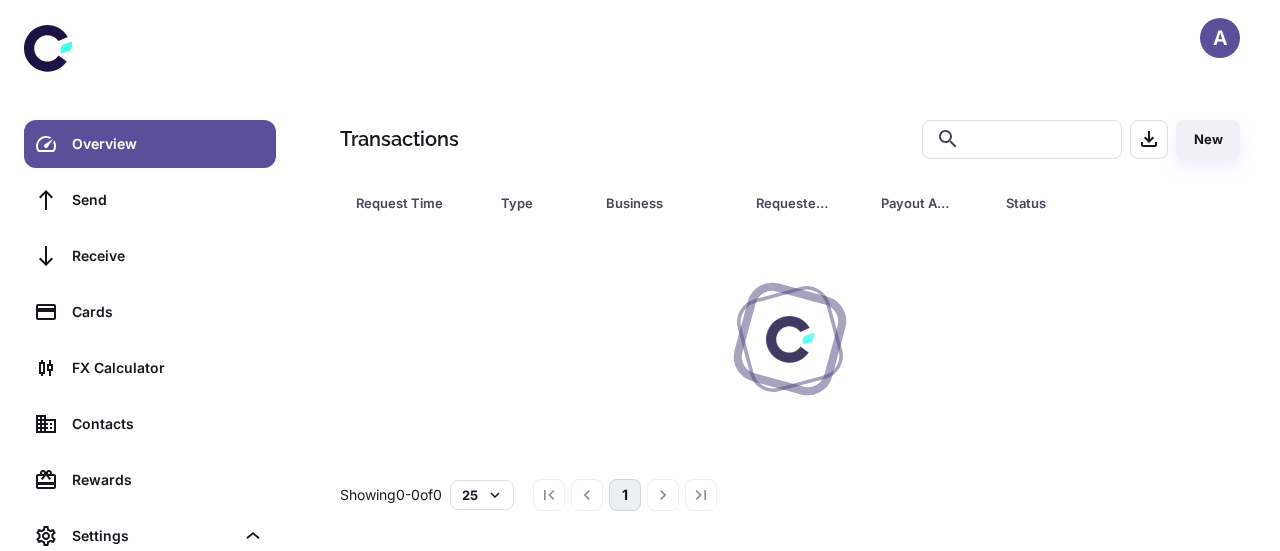 scroll, scrollTop: 0, scrollLeft: 0, axis: both 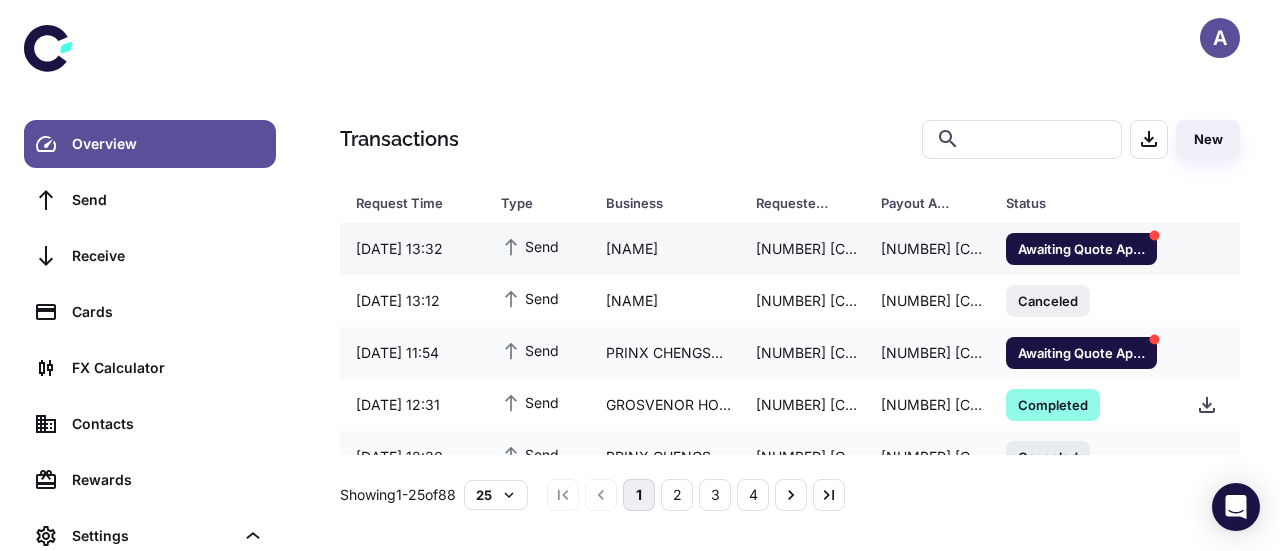 click on "[NAME]" at bounding box center [665, 249] 